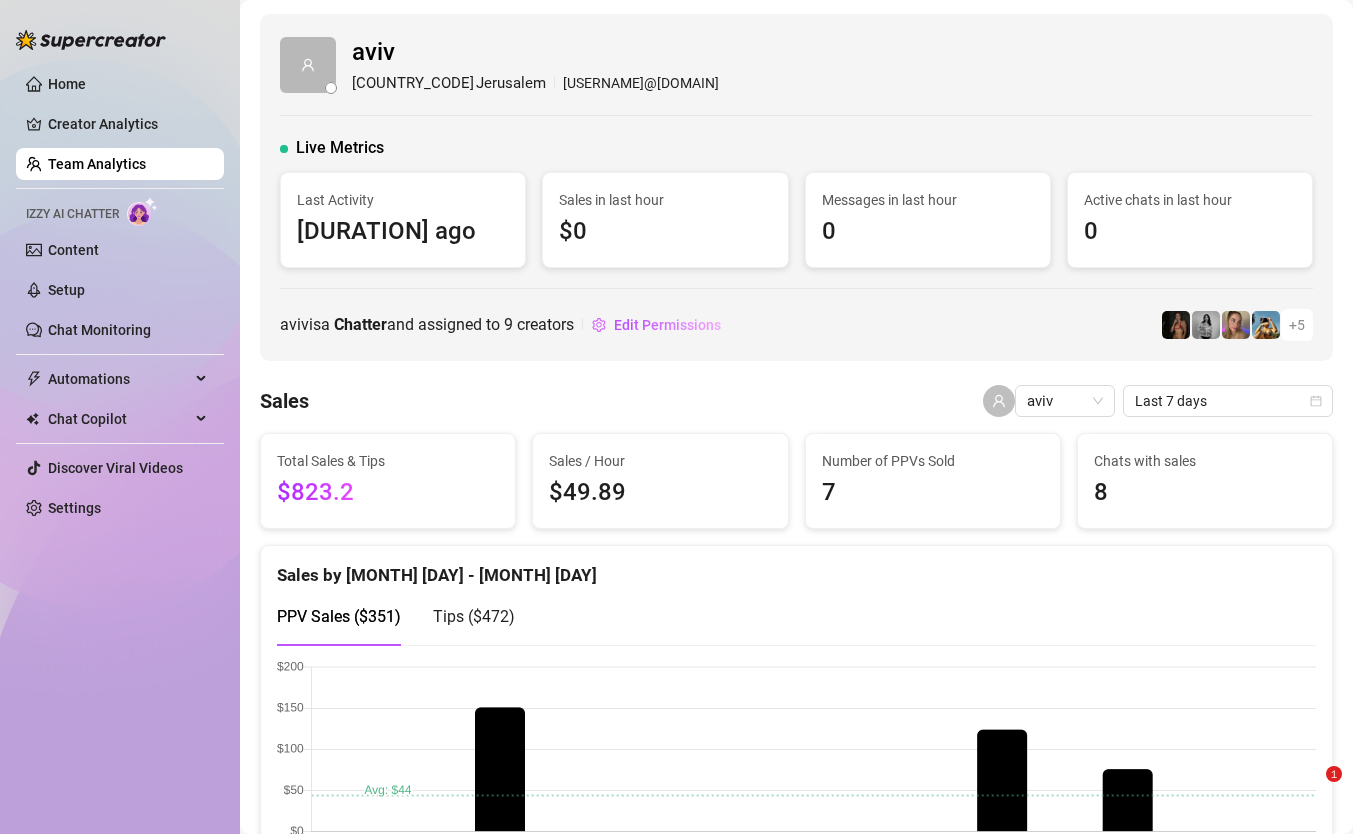 scroll, scrollTop: 0, scrollLeft: 0, axis: both 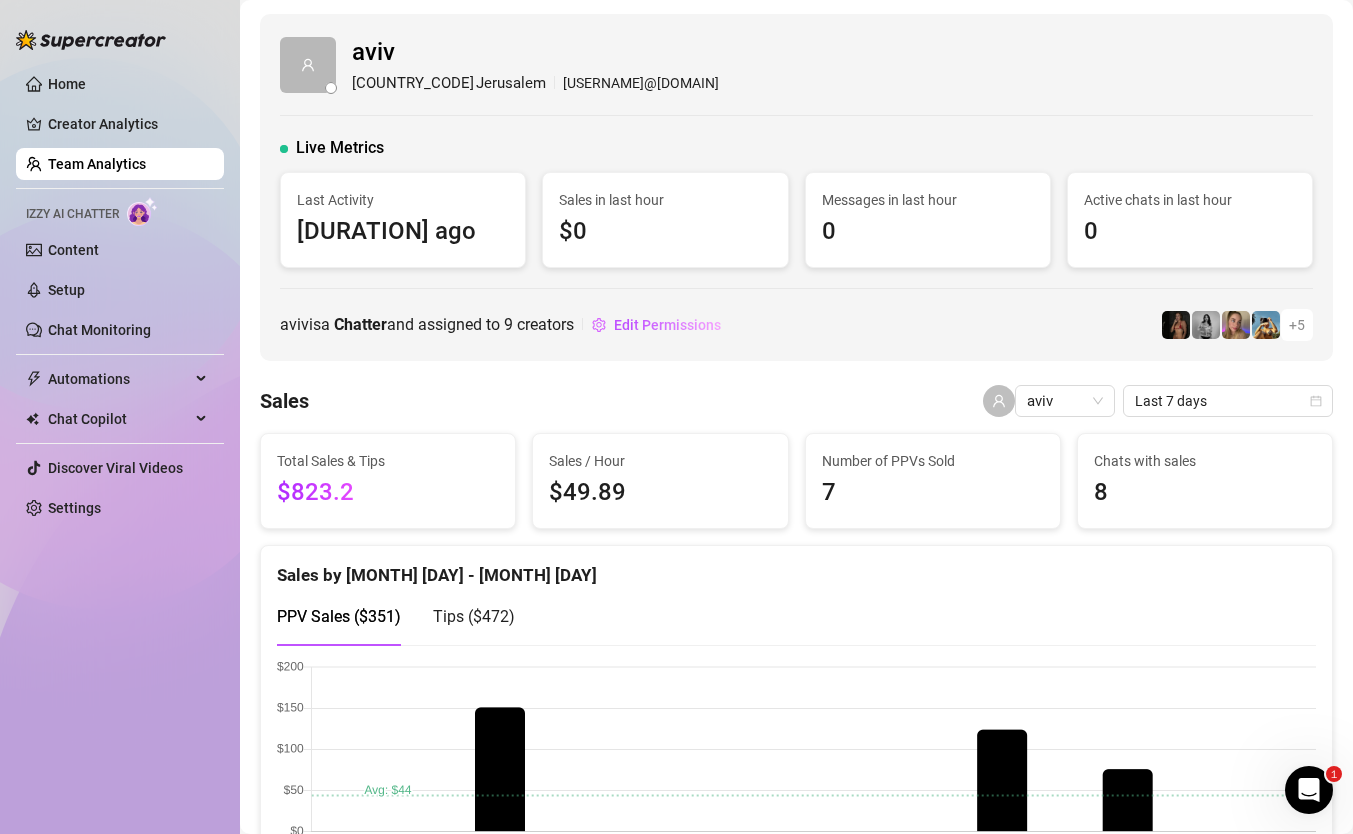 click on "Team Analytics" at bounding box center [97, 164] 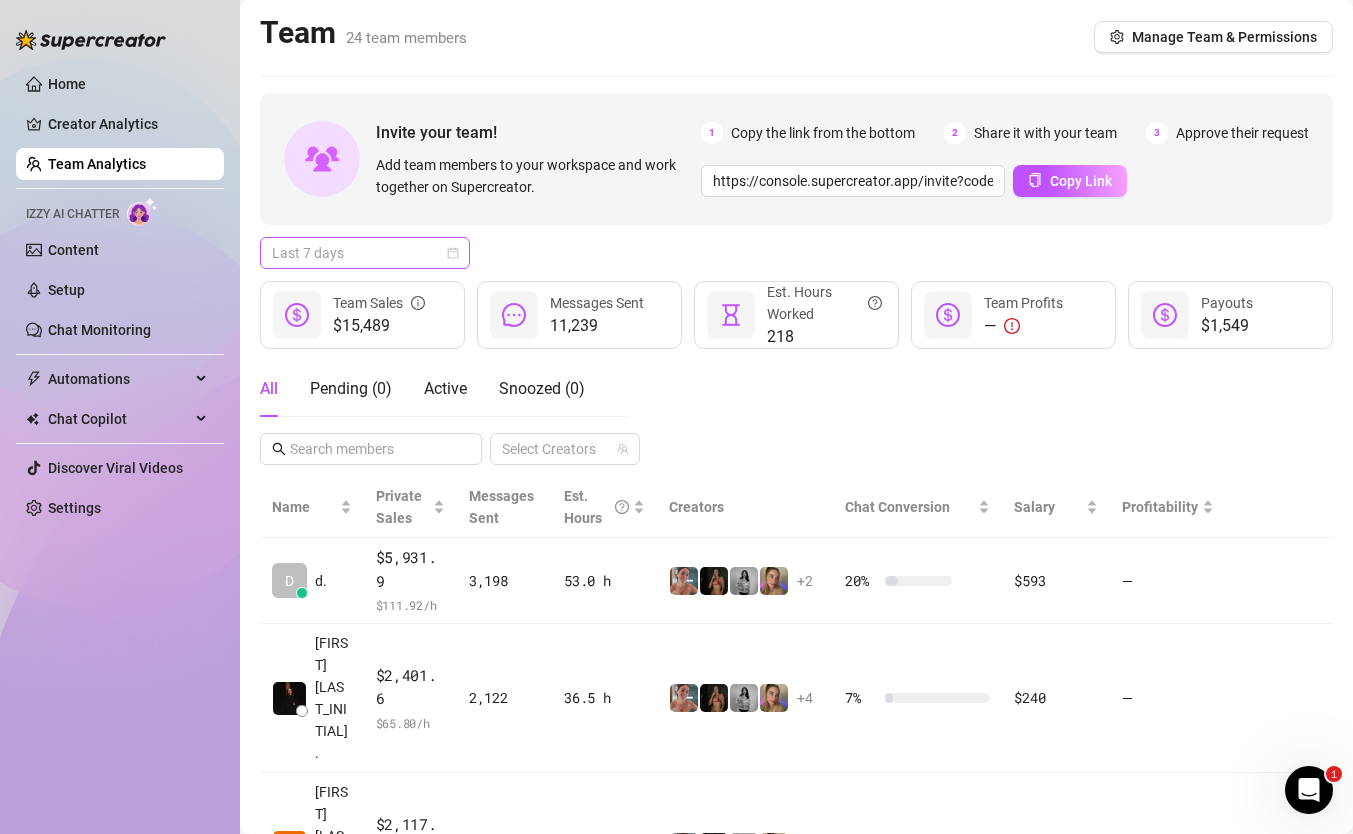 click on "Last 7 days" at bounding box center [365, 253] 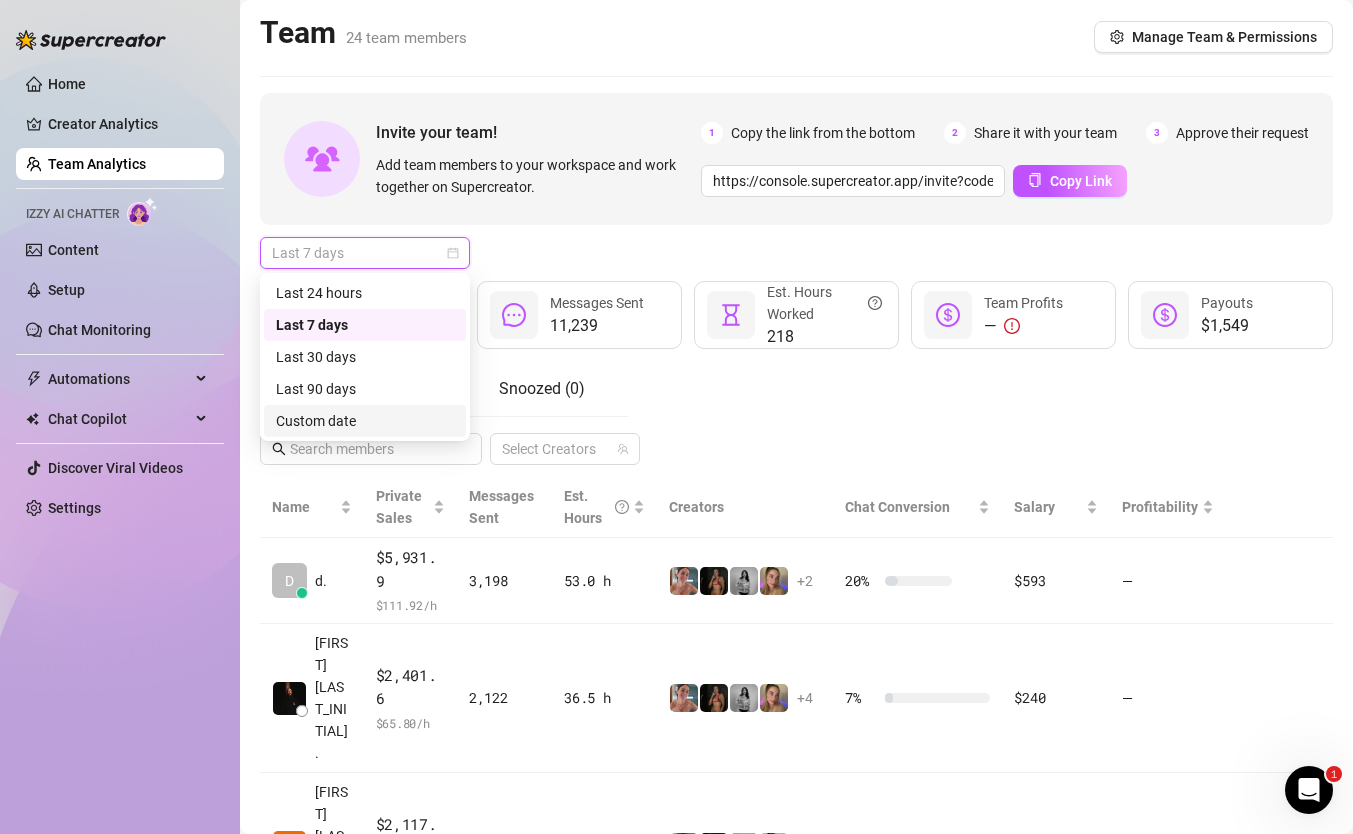 click on "Custom date" at bounding box center (365, 421) 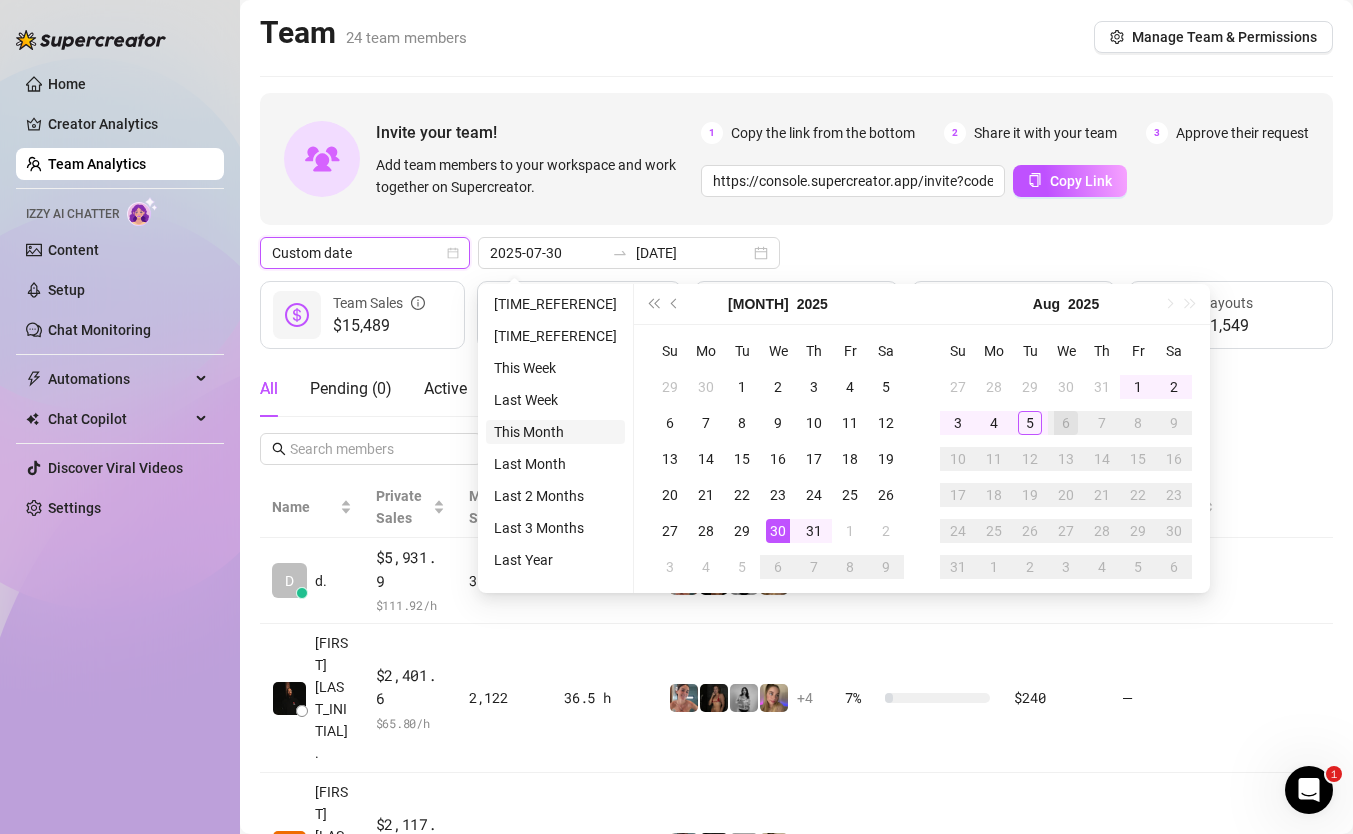 type on "2025-08-01" 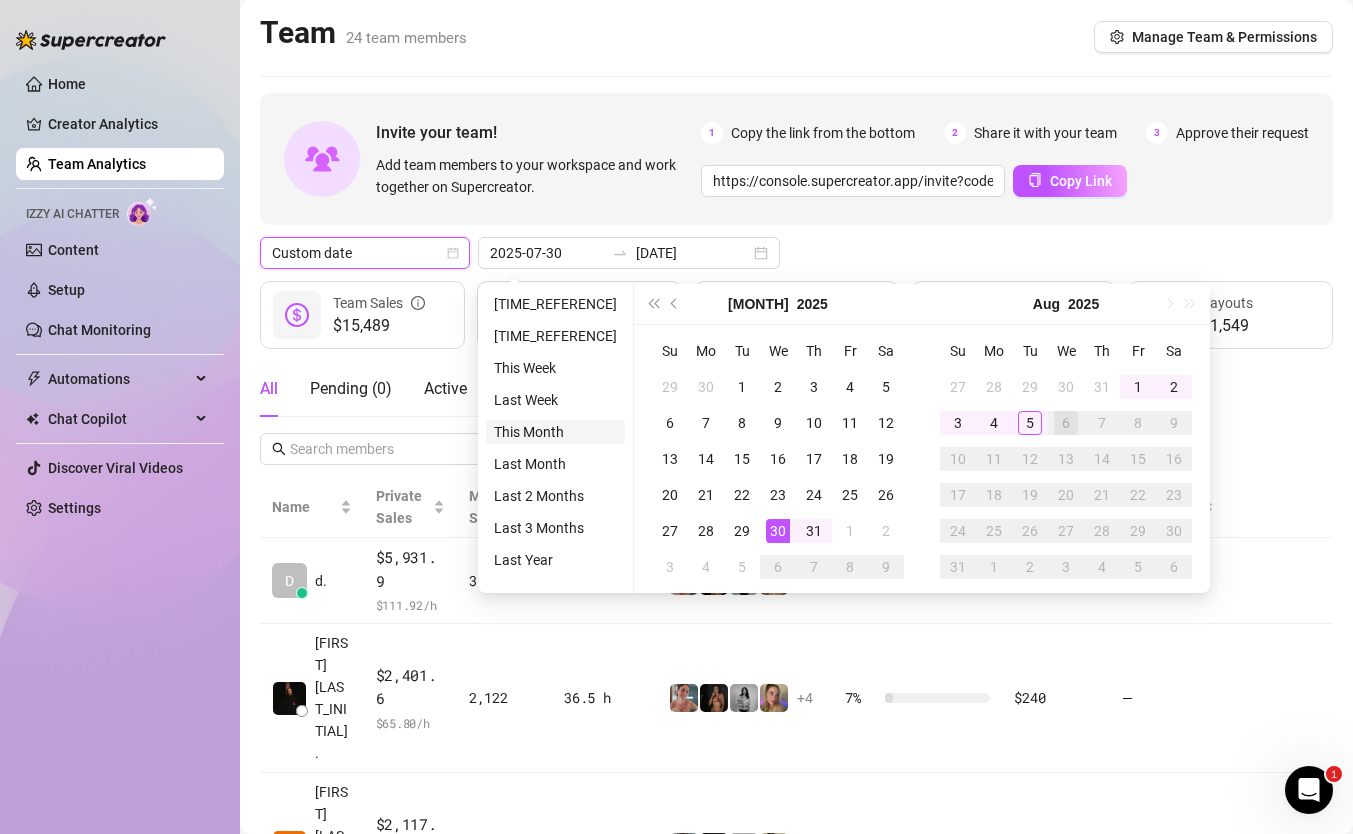 type on "[DATE]" 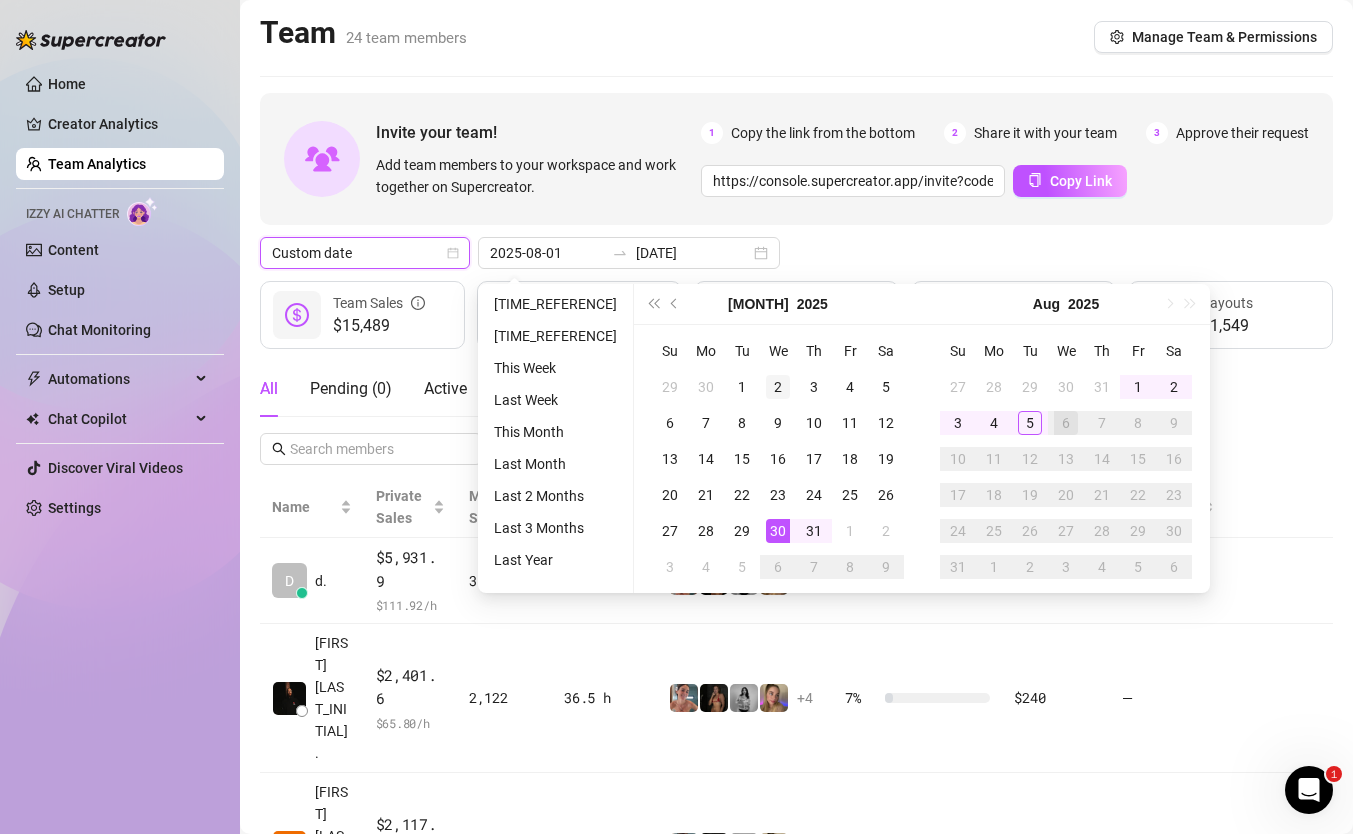 type on "2025-07-30" 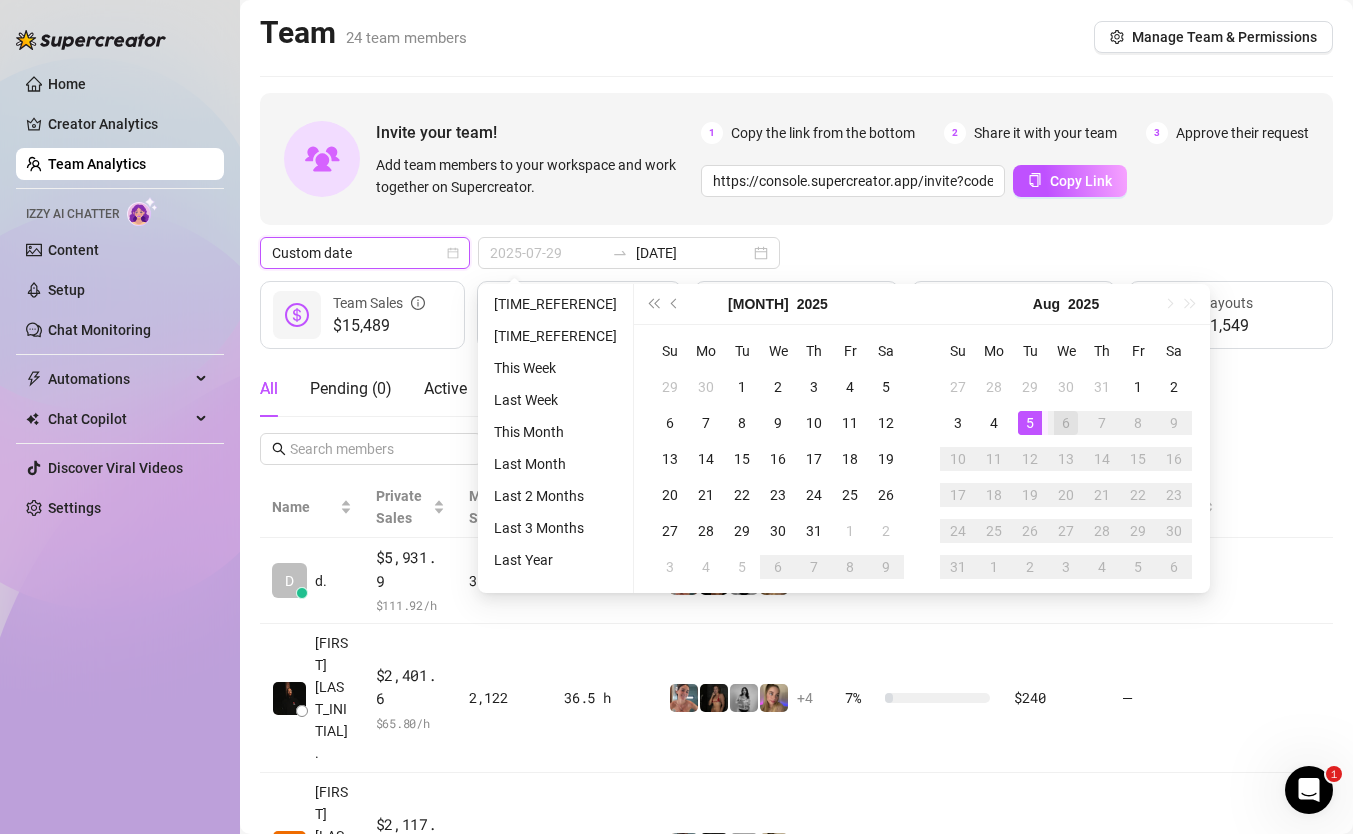type on "[DATE]" 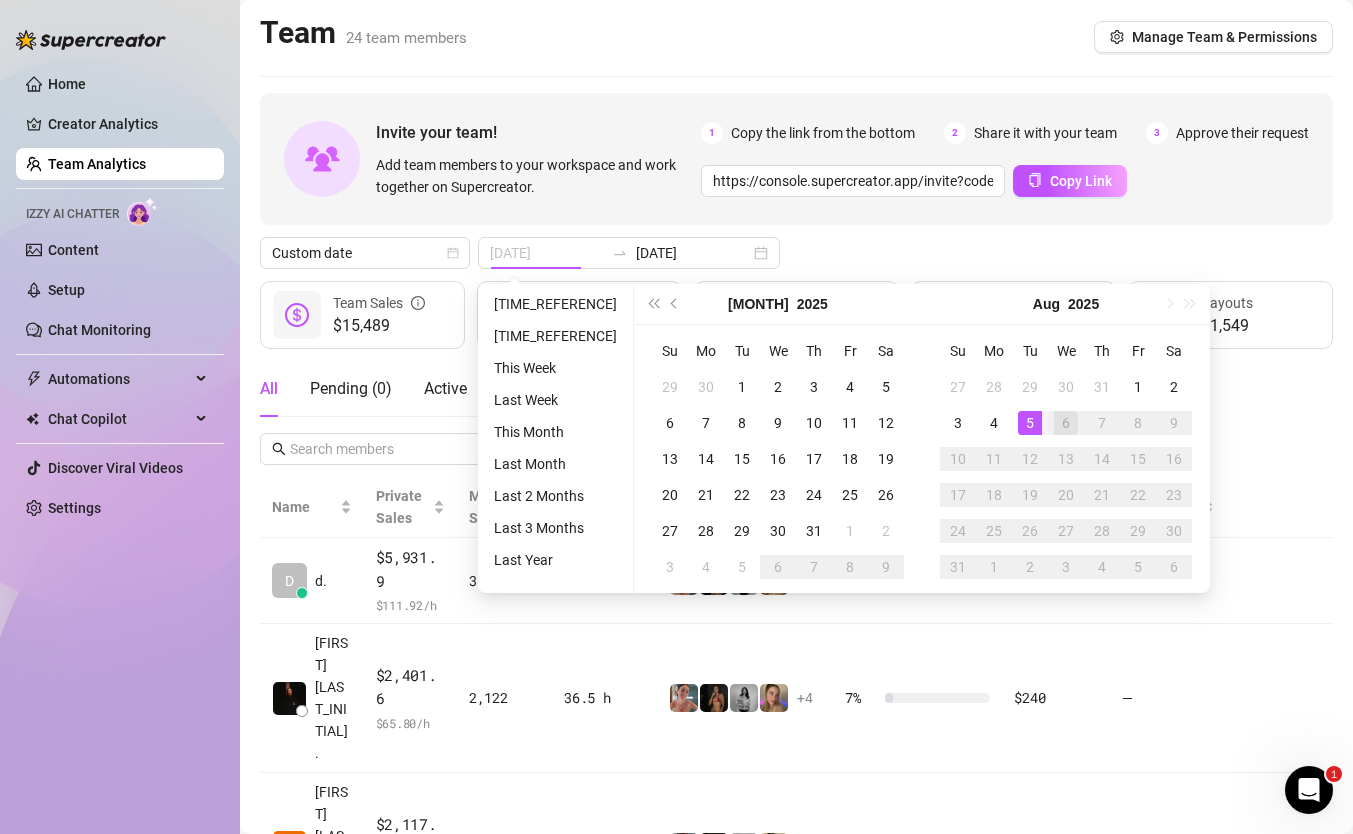 click on "5" at bounding box center (1030, 423) 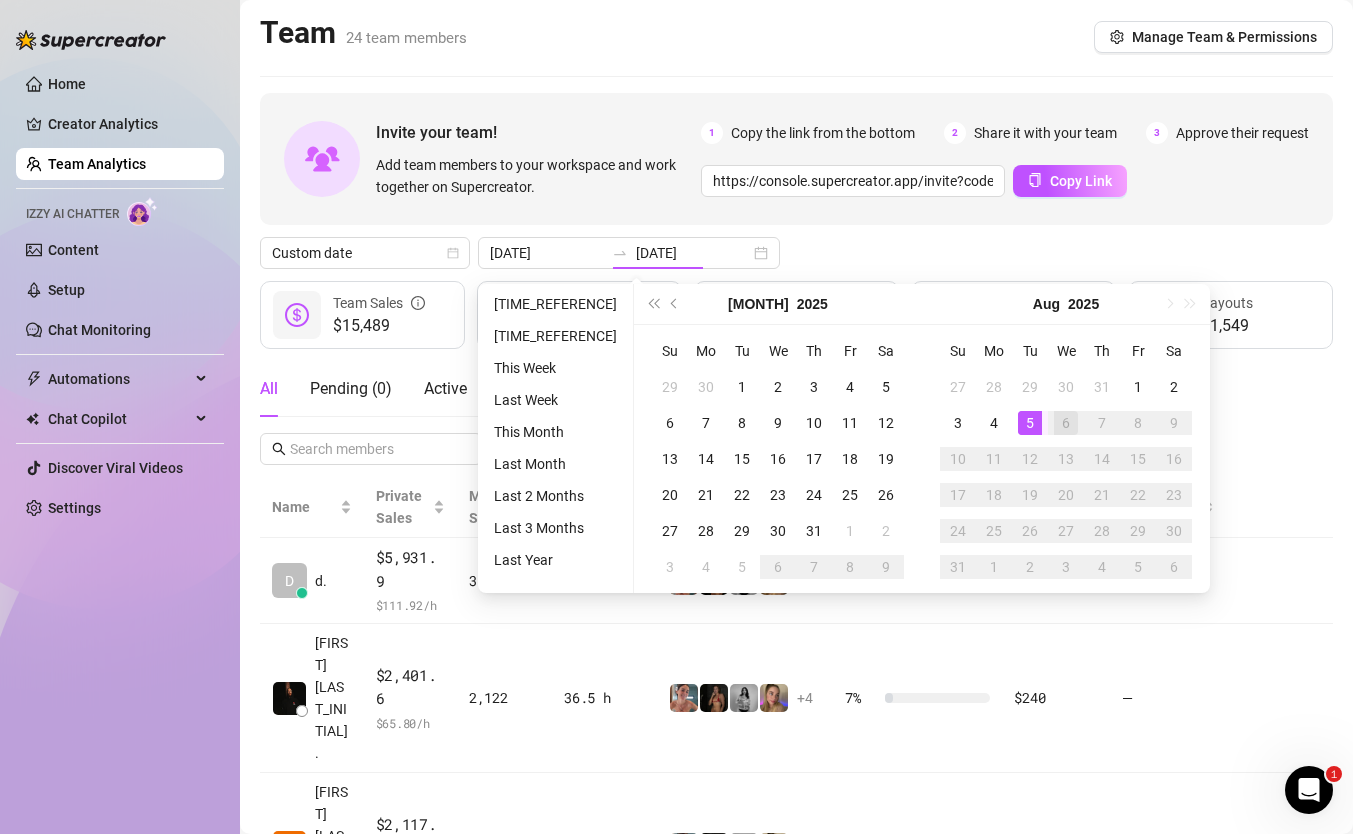 click on "6" at bounding box center (1066, 423) 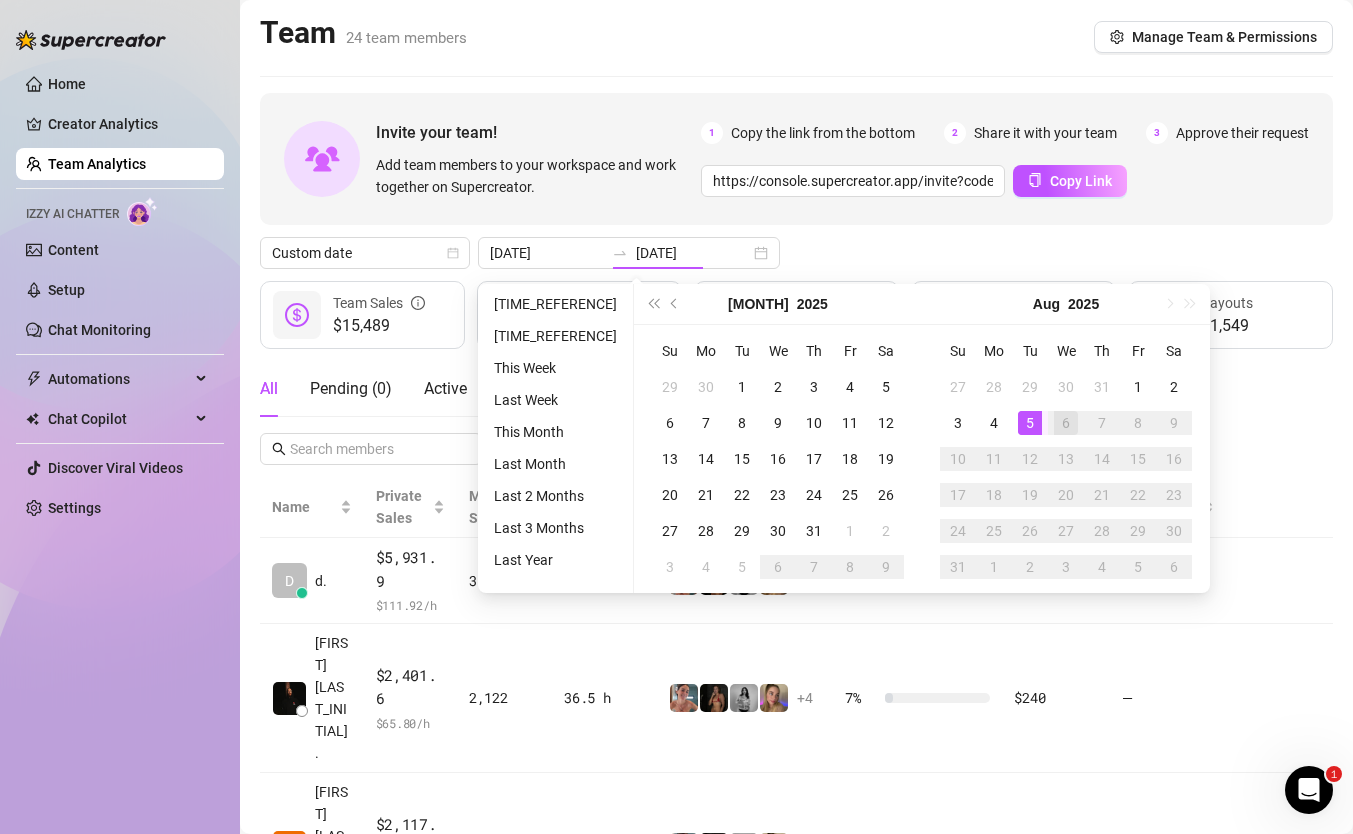 click on "6" at bounding box center (1066, 423) 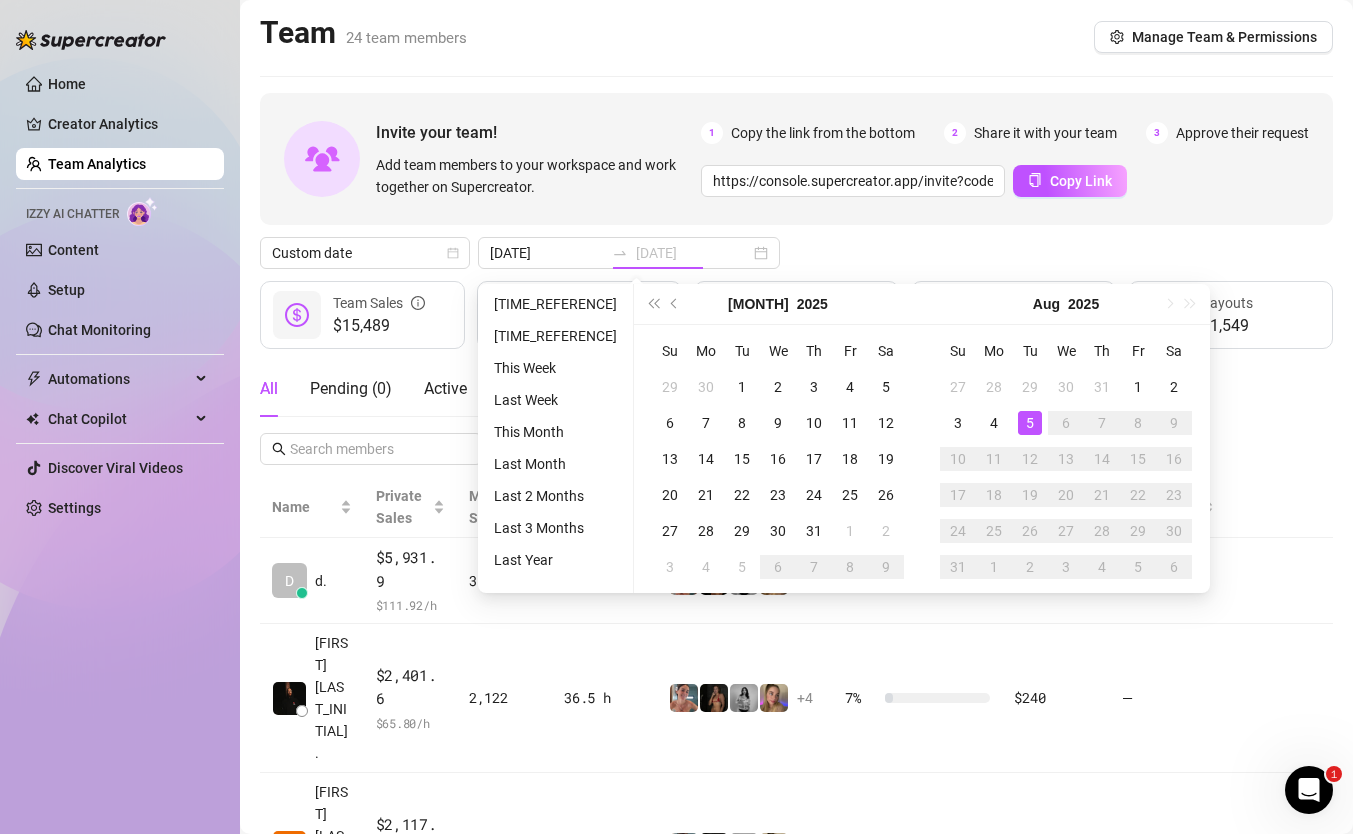 click on "5" at bounding box center (1030, 423) 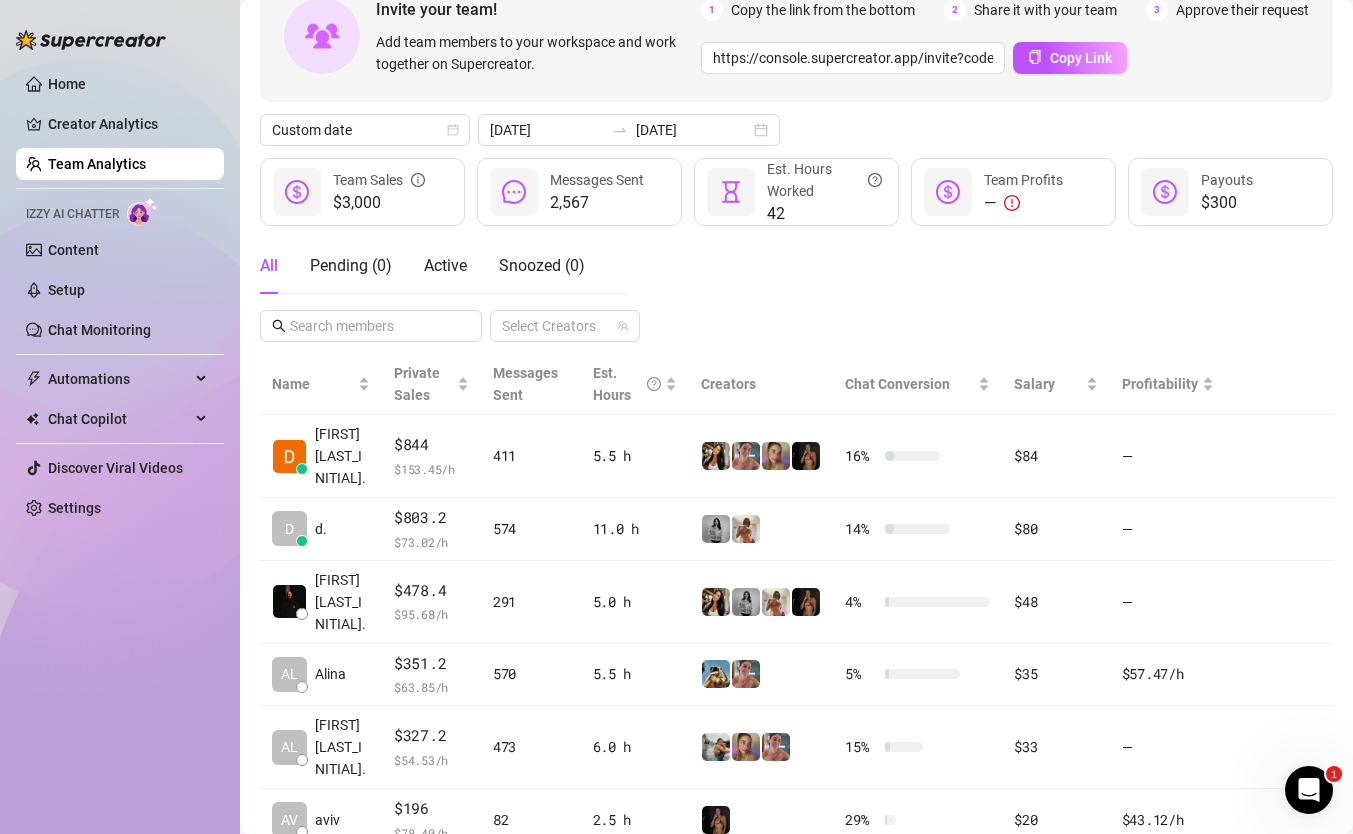 scroll, scrollTop: 0, scrollLeft: 0, axis: both 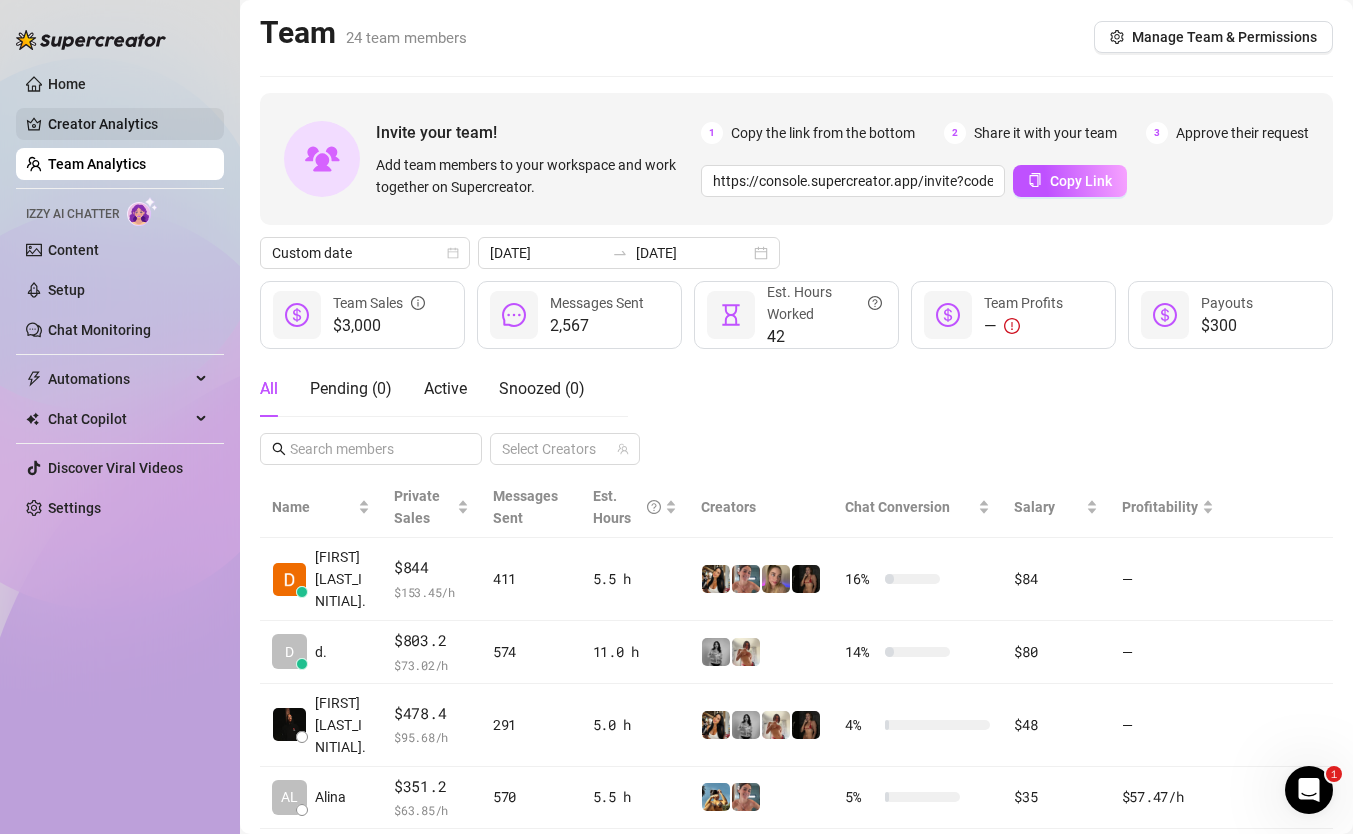 click on "Creator Analytics" at bounding box center (128, 124) 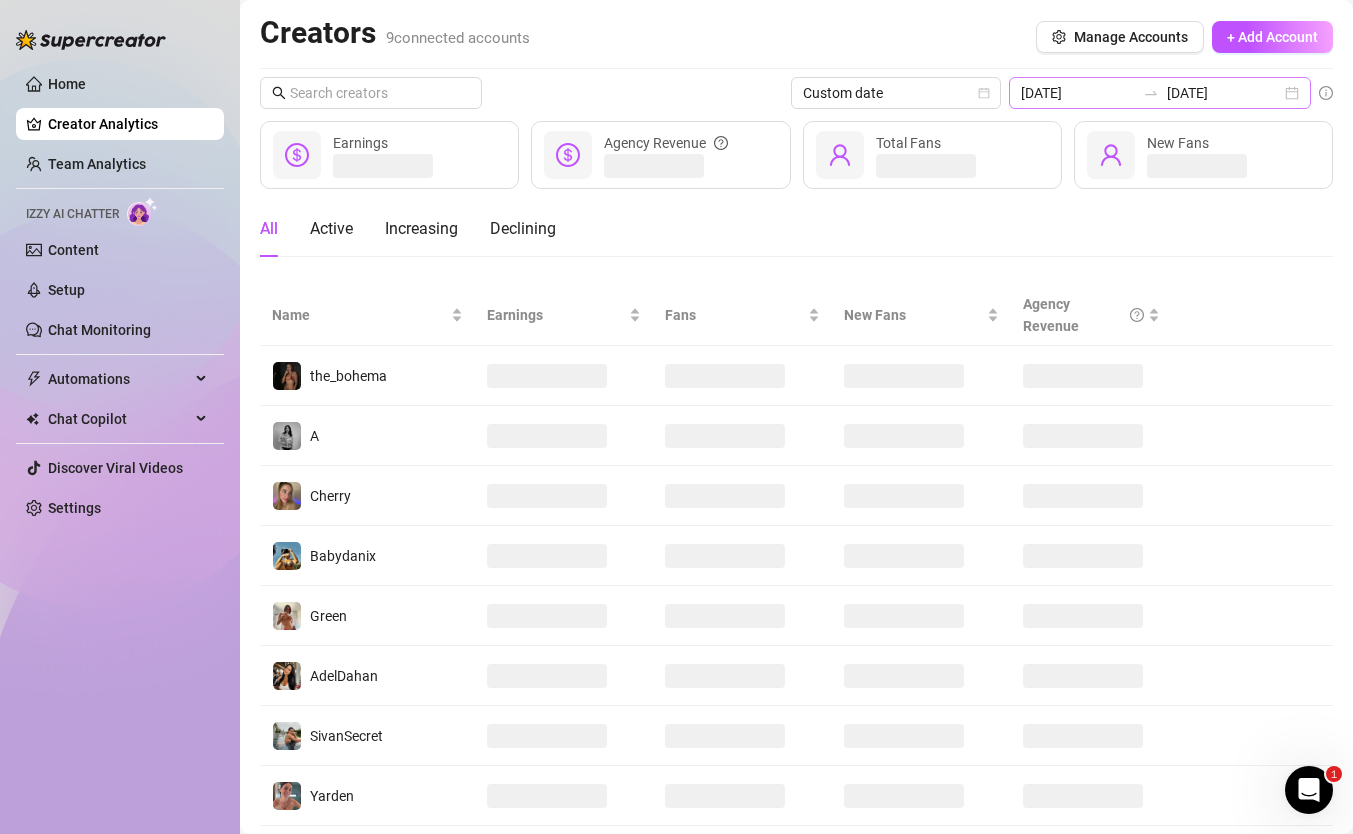click on "2025-08-05 2025-08-05" at bounding box center (1160, 93) 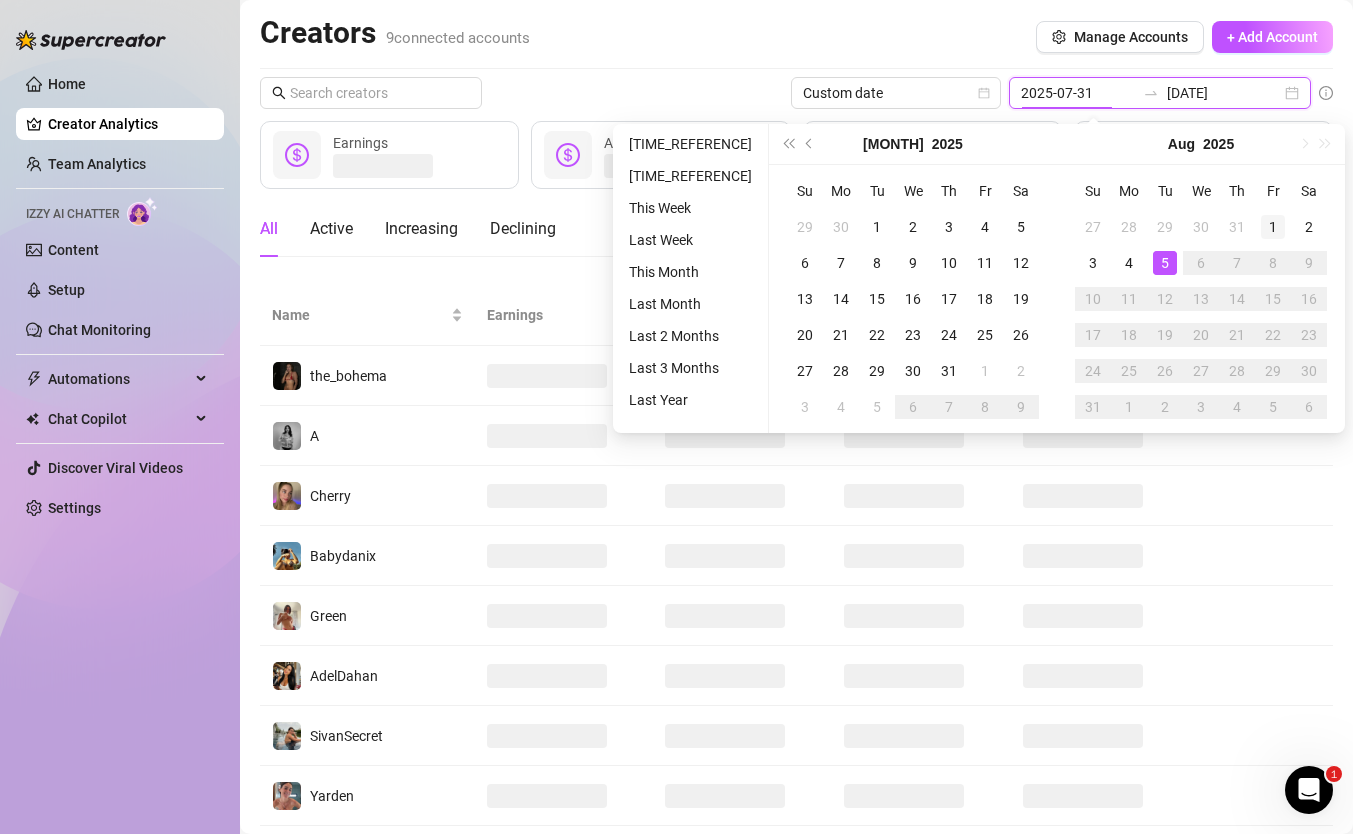 type on "2025-08-01" 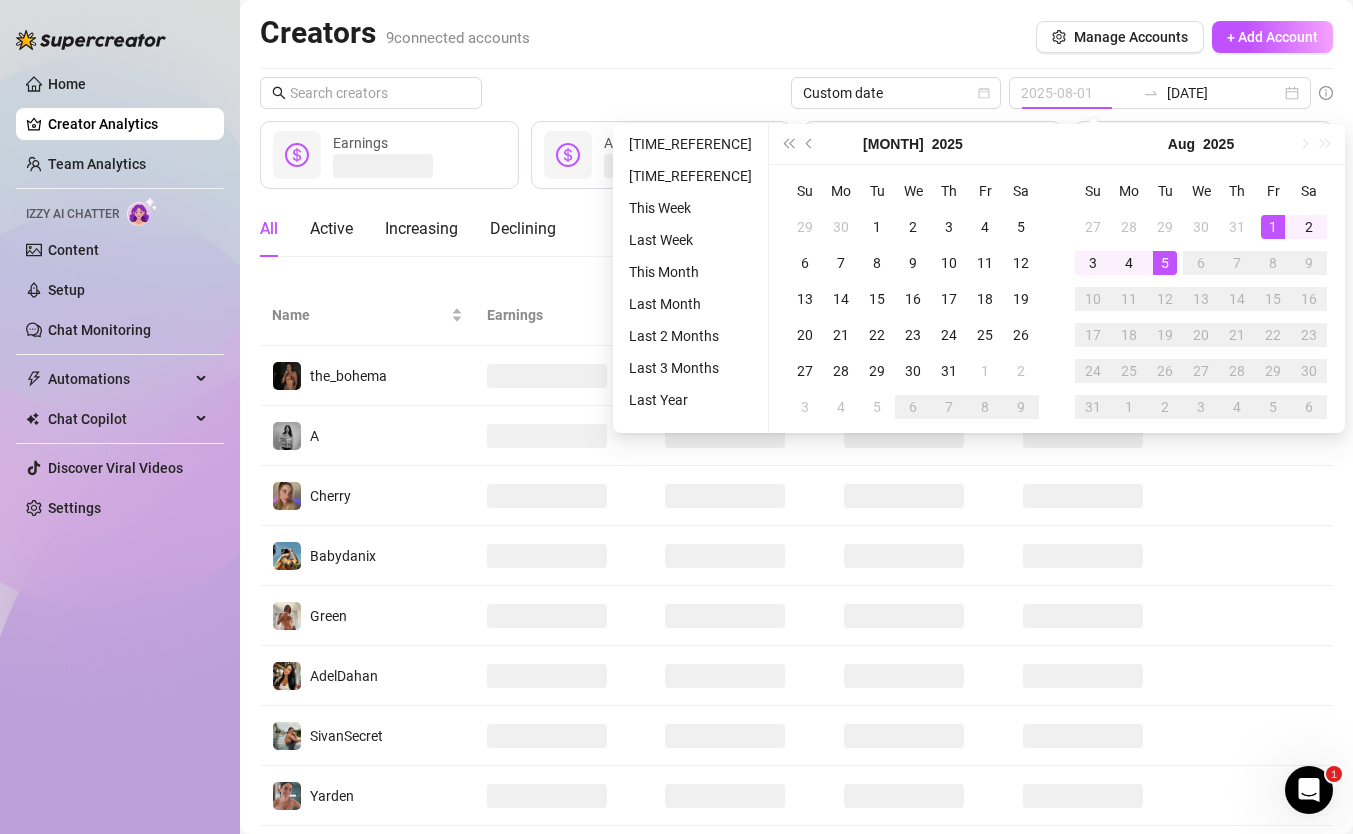 click on "1" at bounding box center [1273, 227] 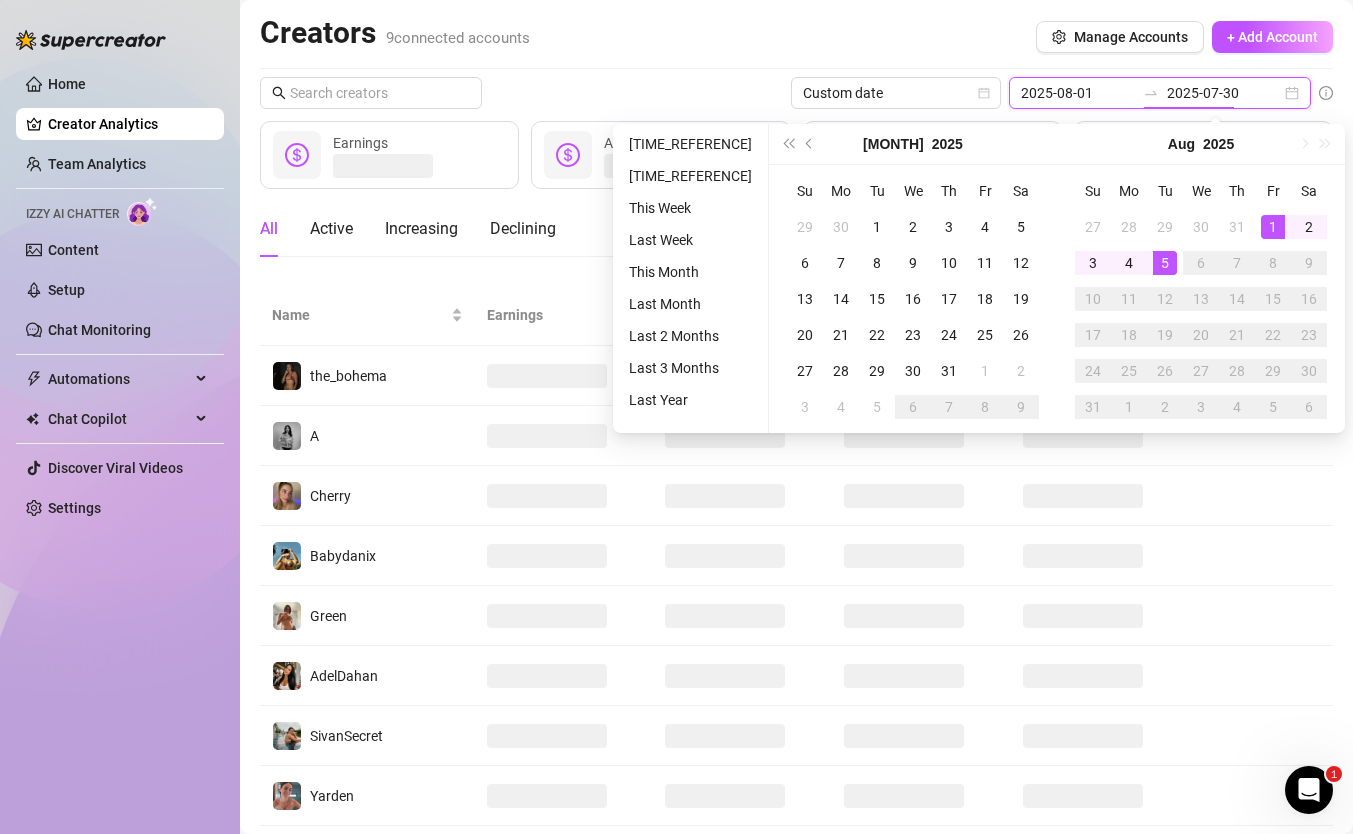 type on "[DATE]" 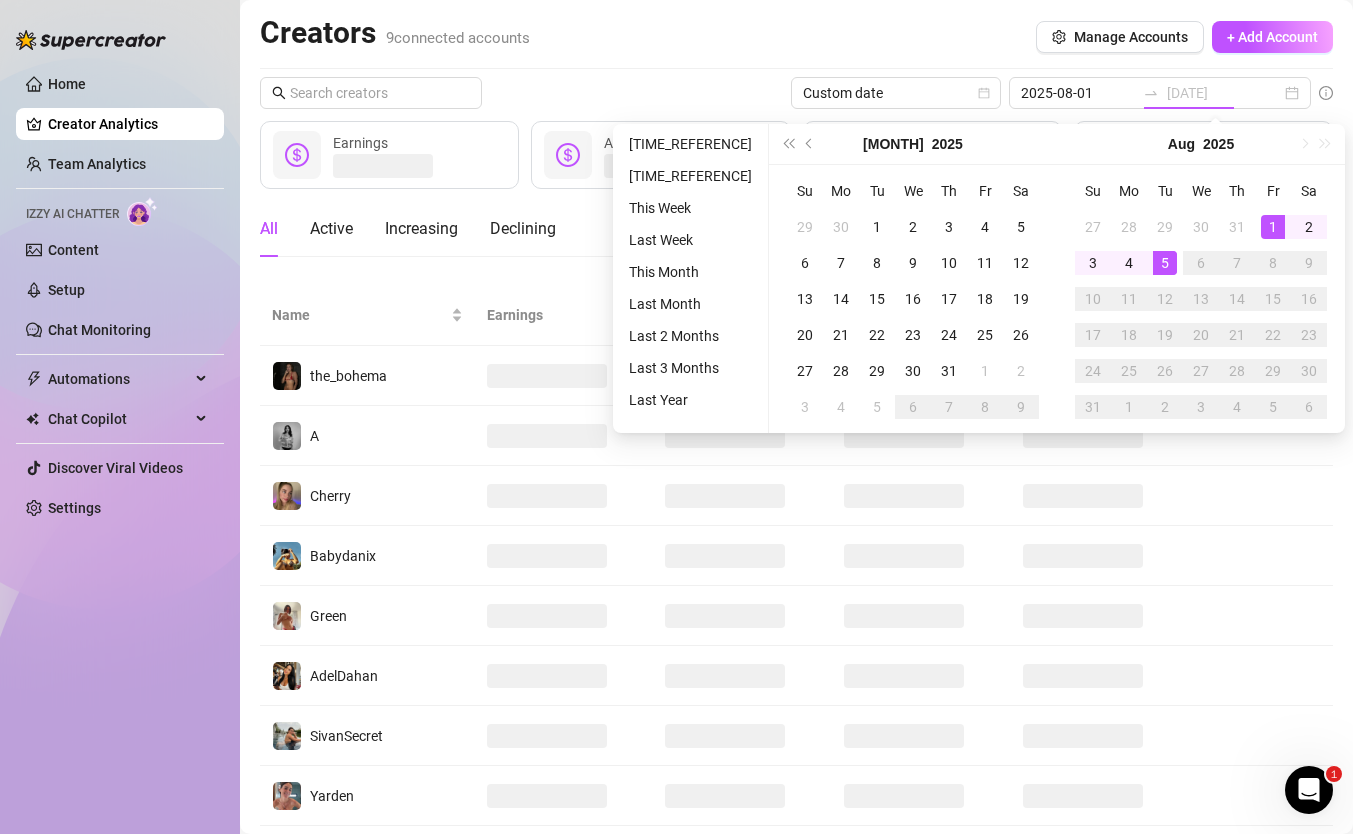 click on "5" at bounding box center (1165, 263) 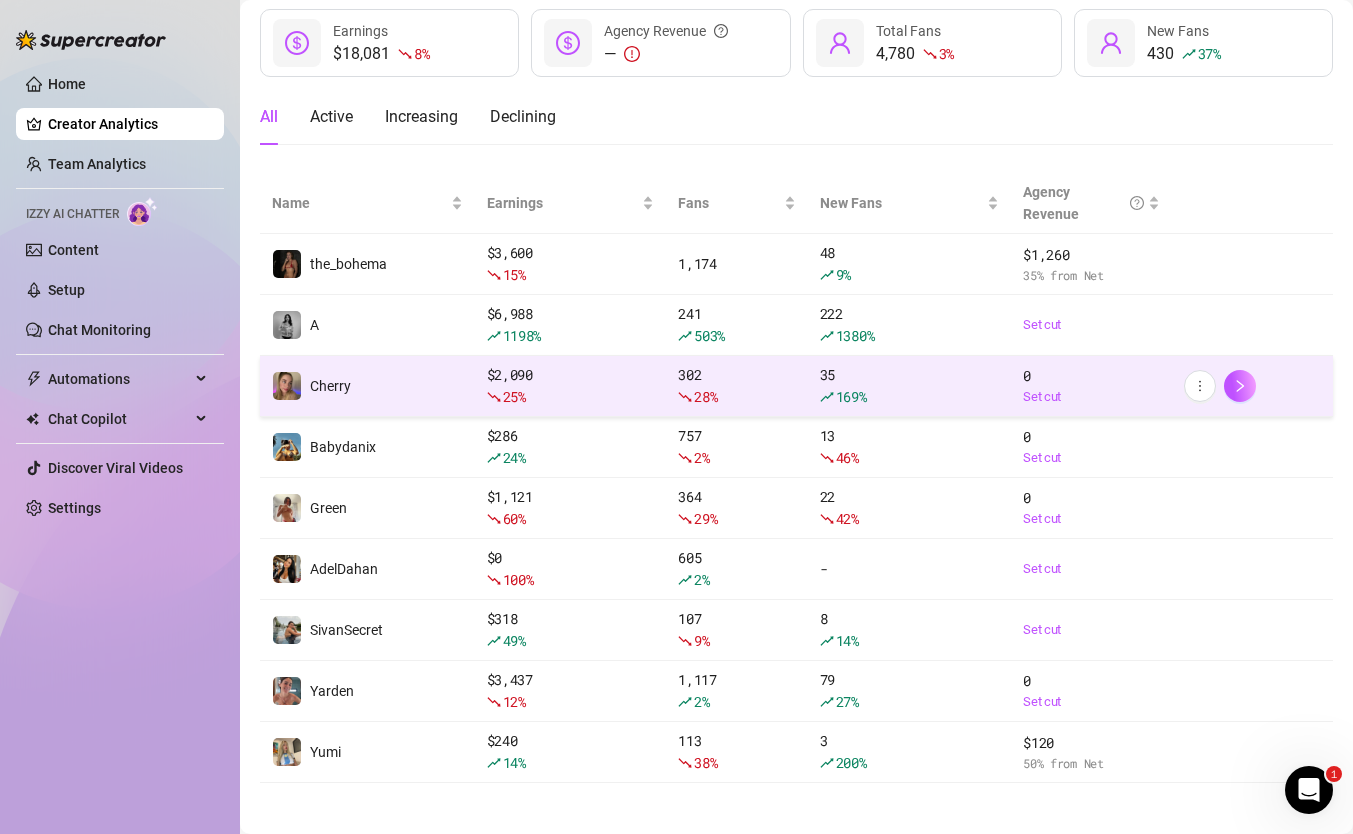 scroll, scrollTop: 121, scrollLeft: 0, axis: vertical 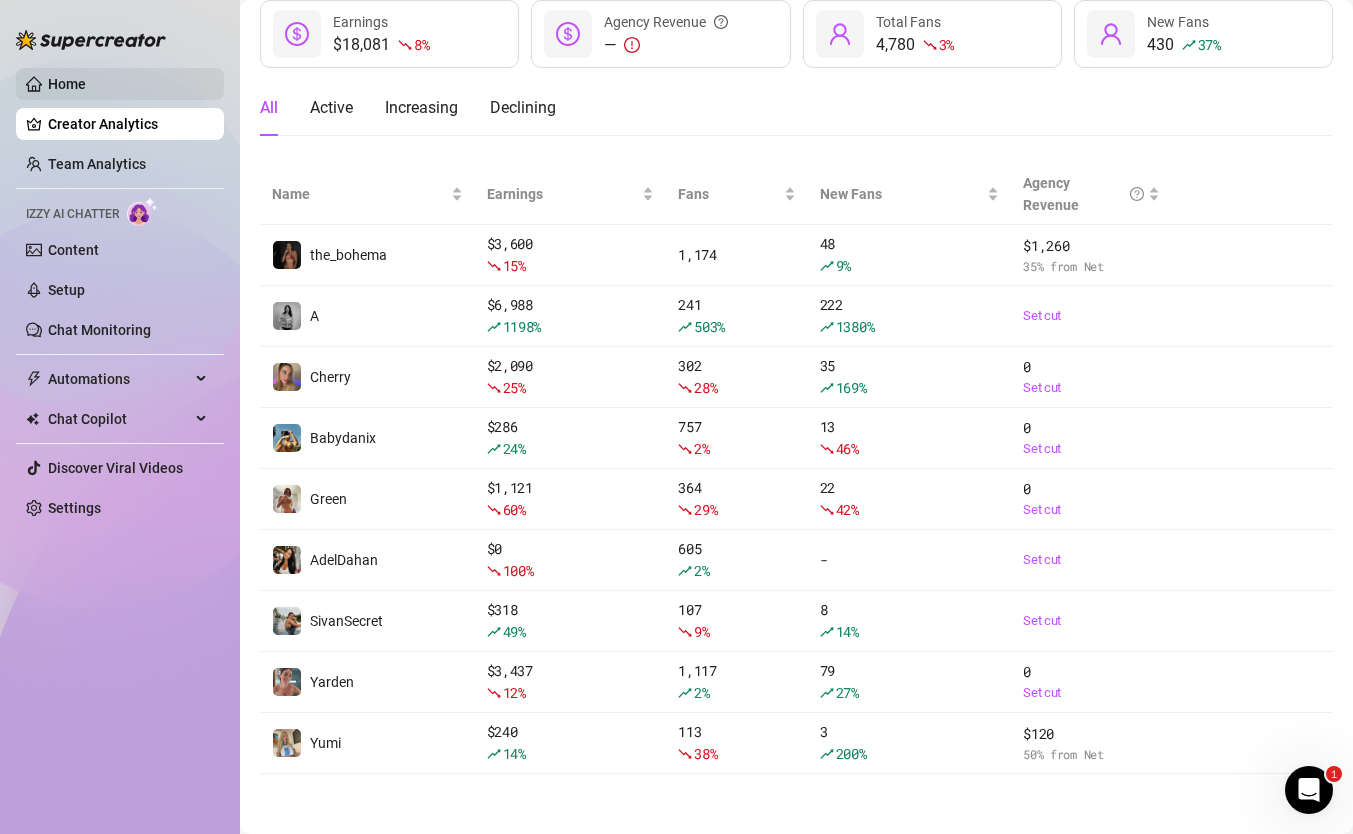 click on "Home" at bounding box center [67, 84] 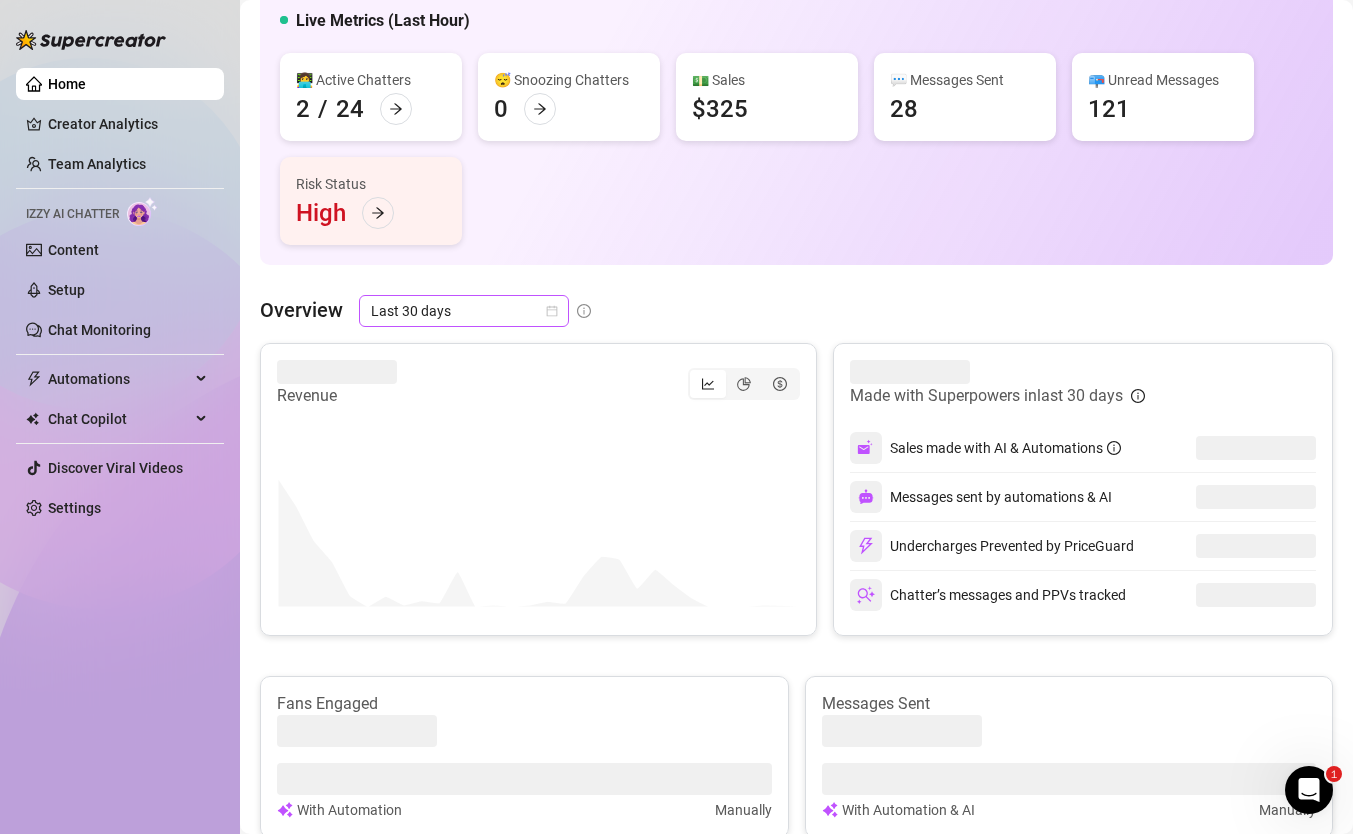 click on "Last 30 days" at bounding box center [464, 311] 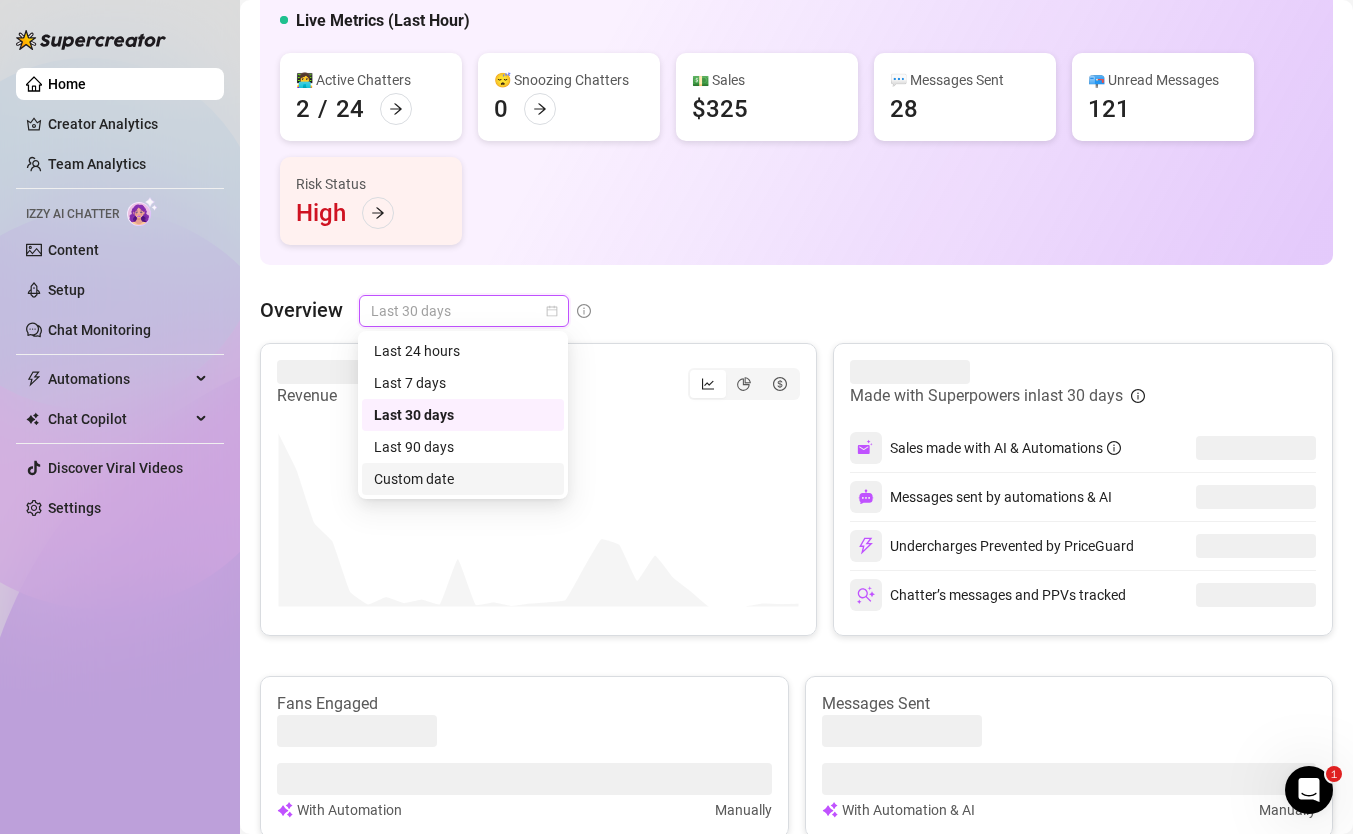 click on "Custom date" at bounding box center (463, 479) 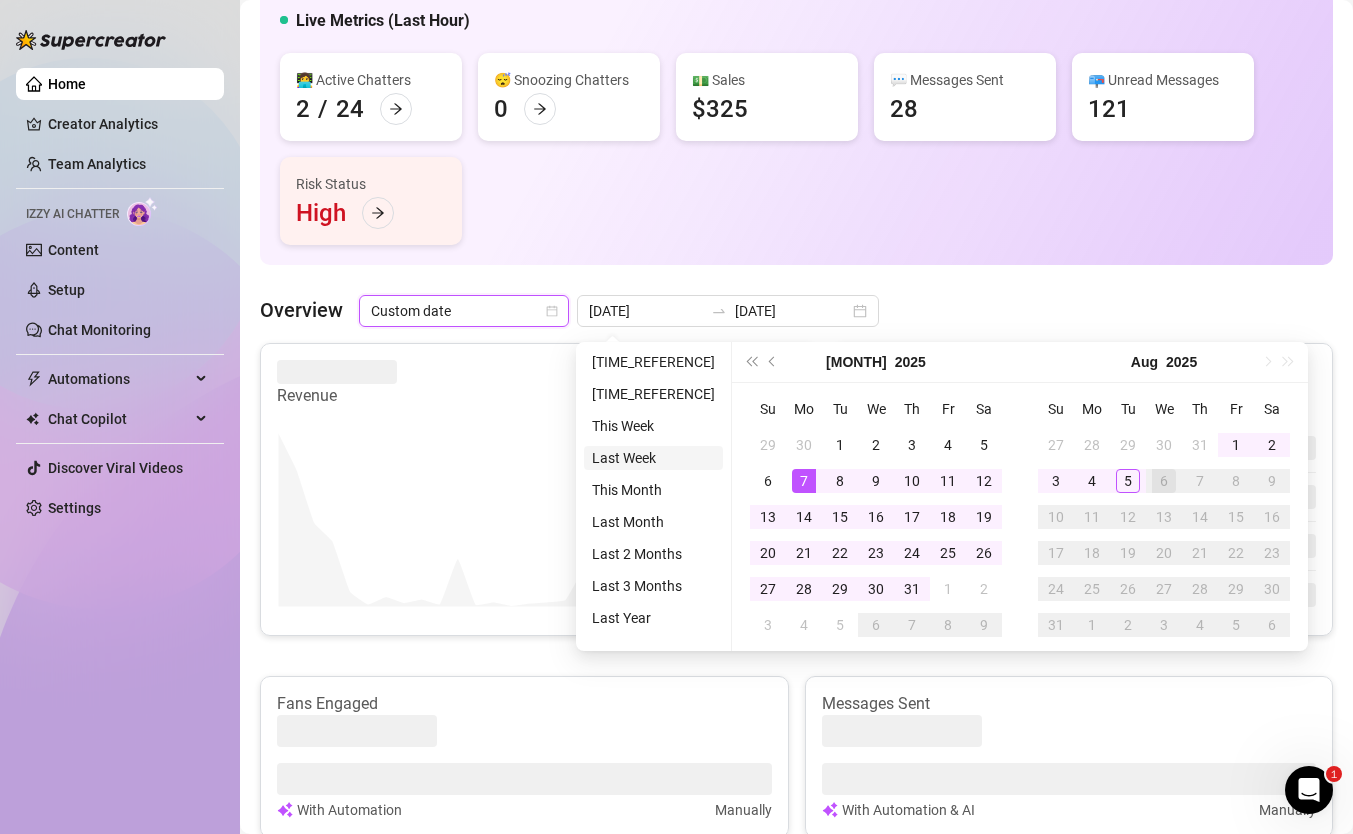 type on "2025-07-29" 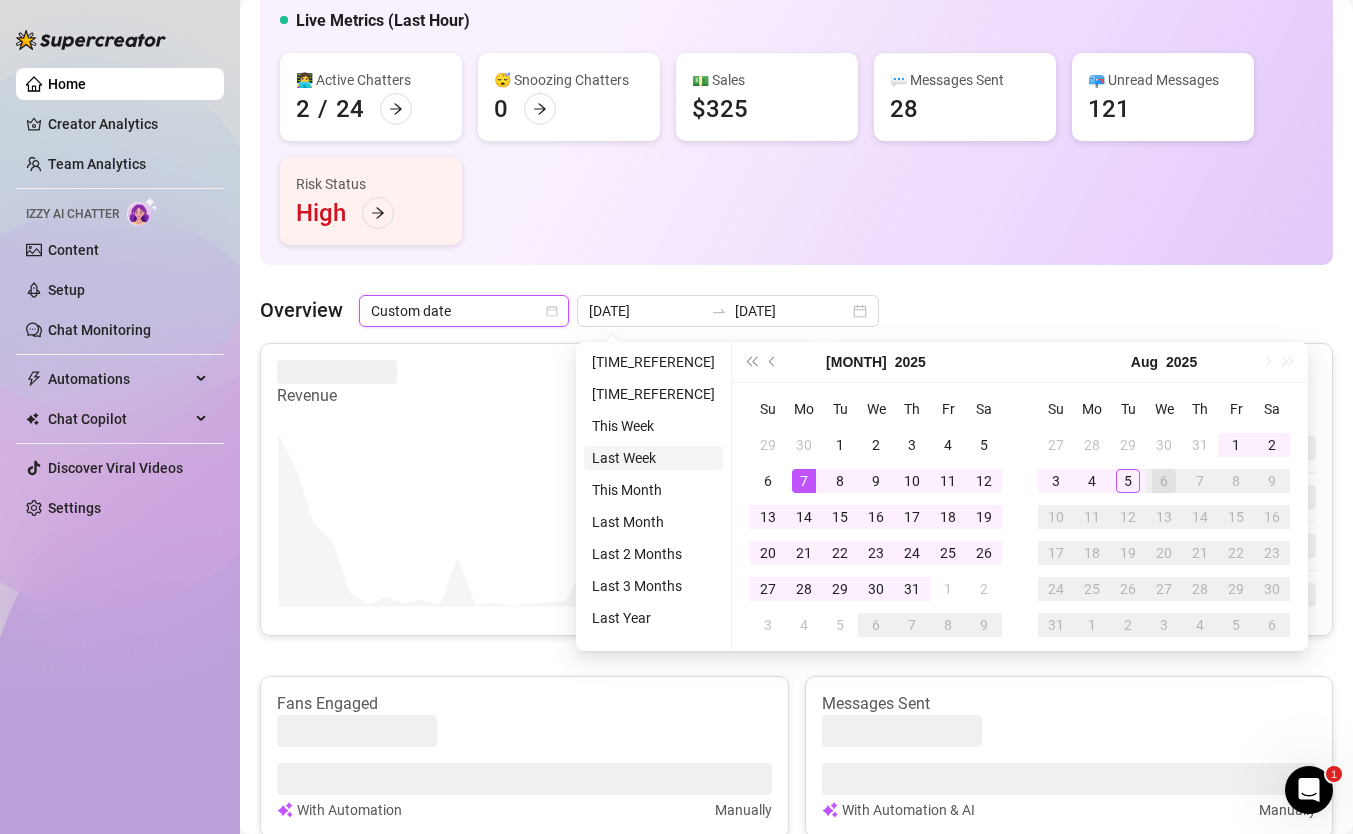 type on "[DATE]" 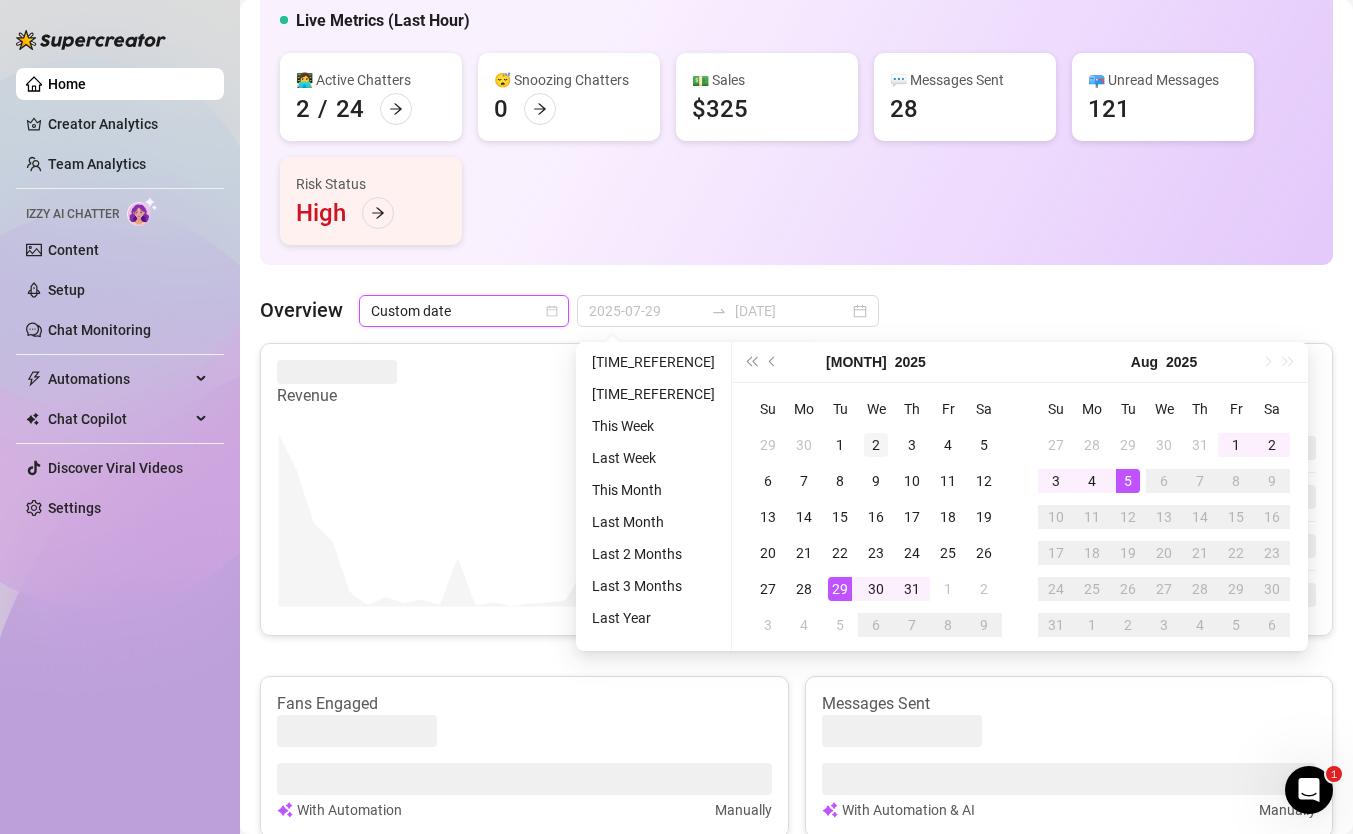 type on "2025-06-29" 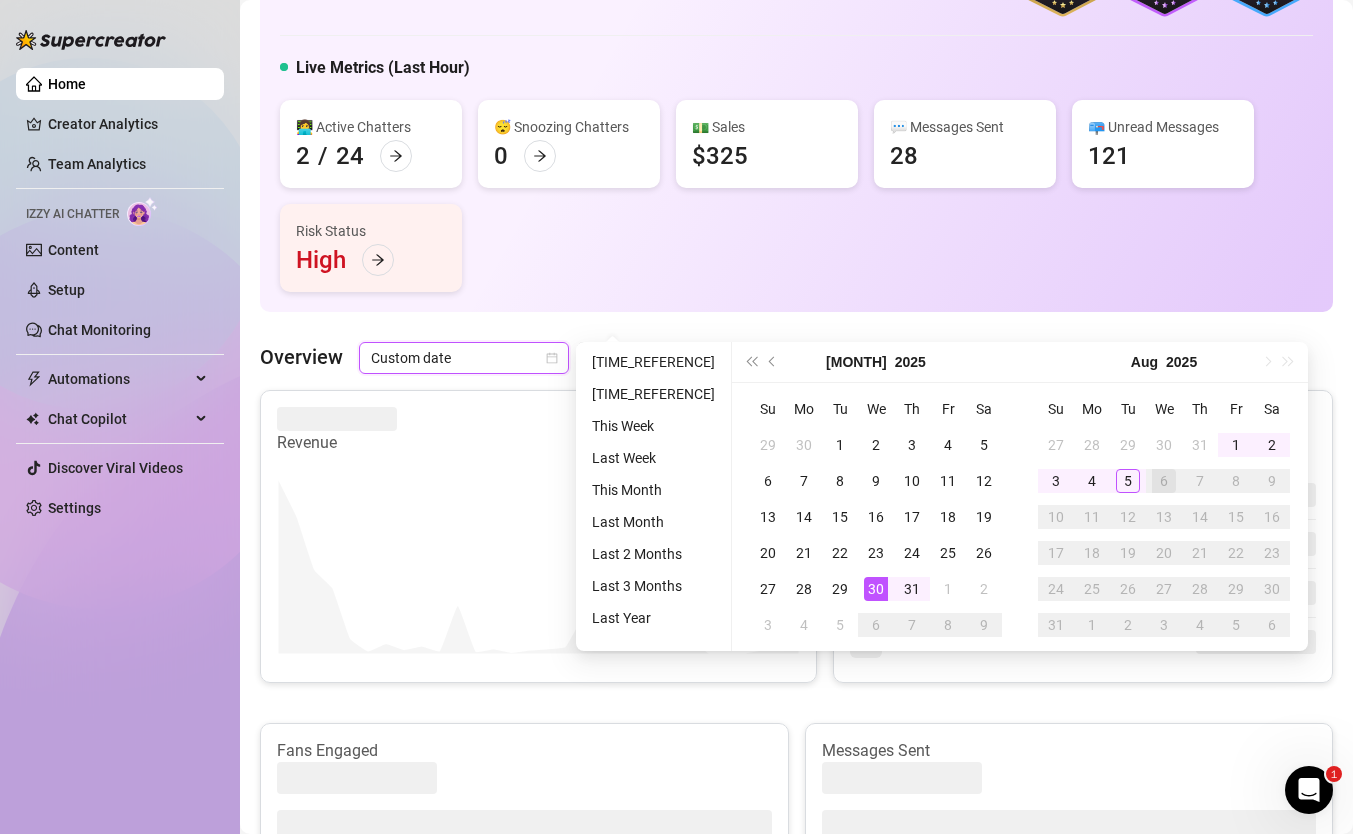 scroll, scrollTop: 168, scrollLeft: 0, axis: vertical 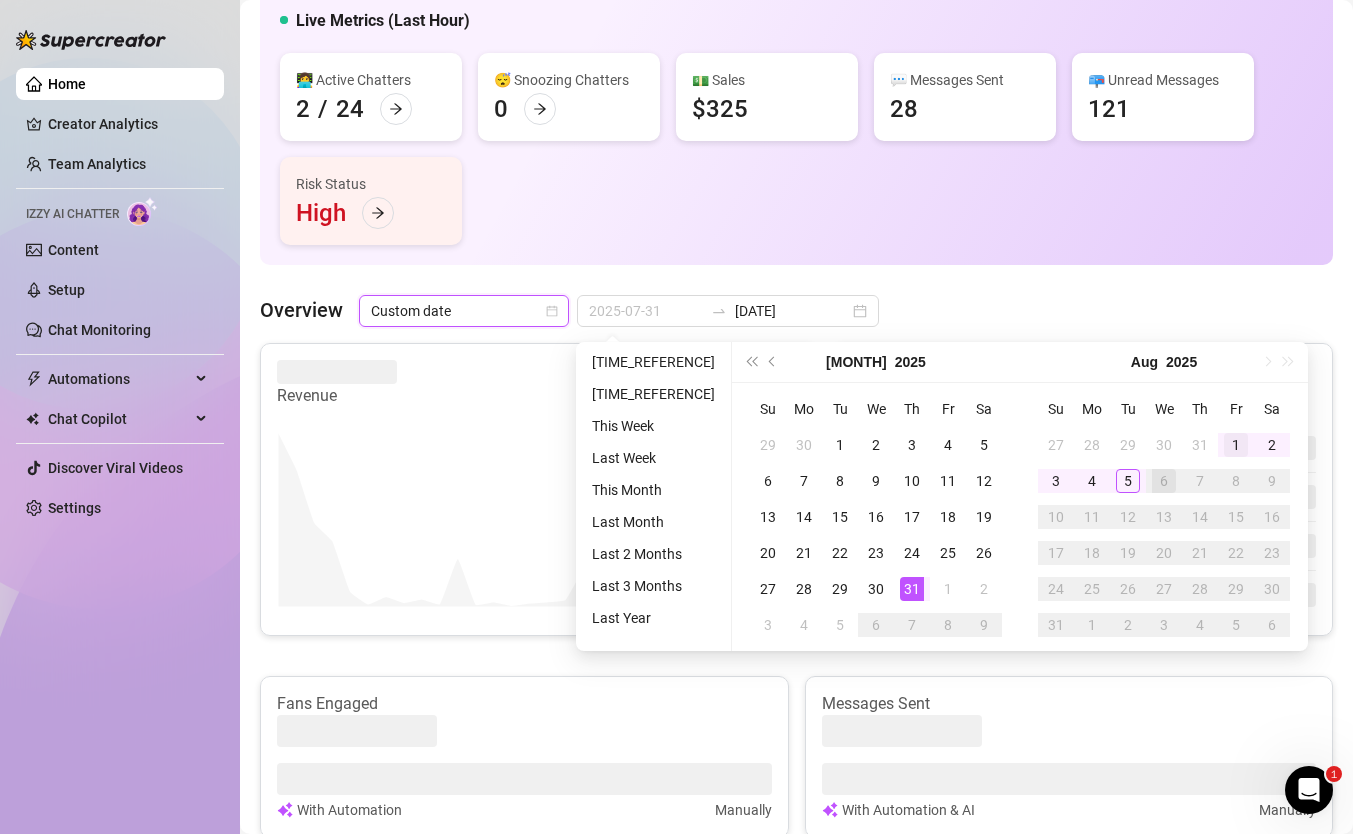 type on "2025-08-01" 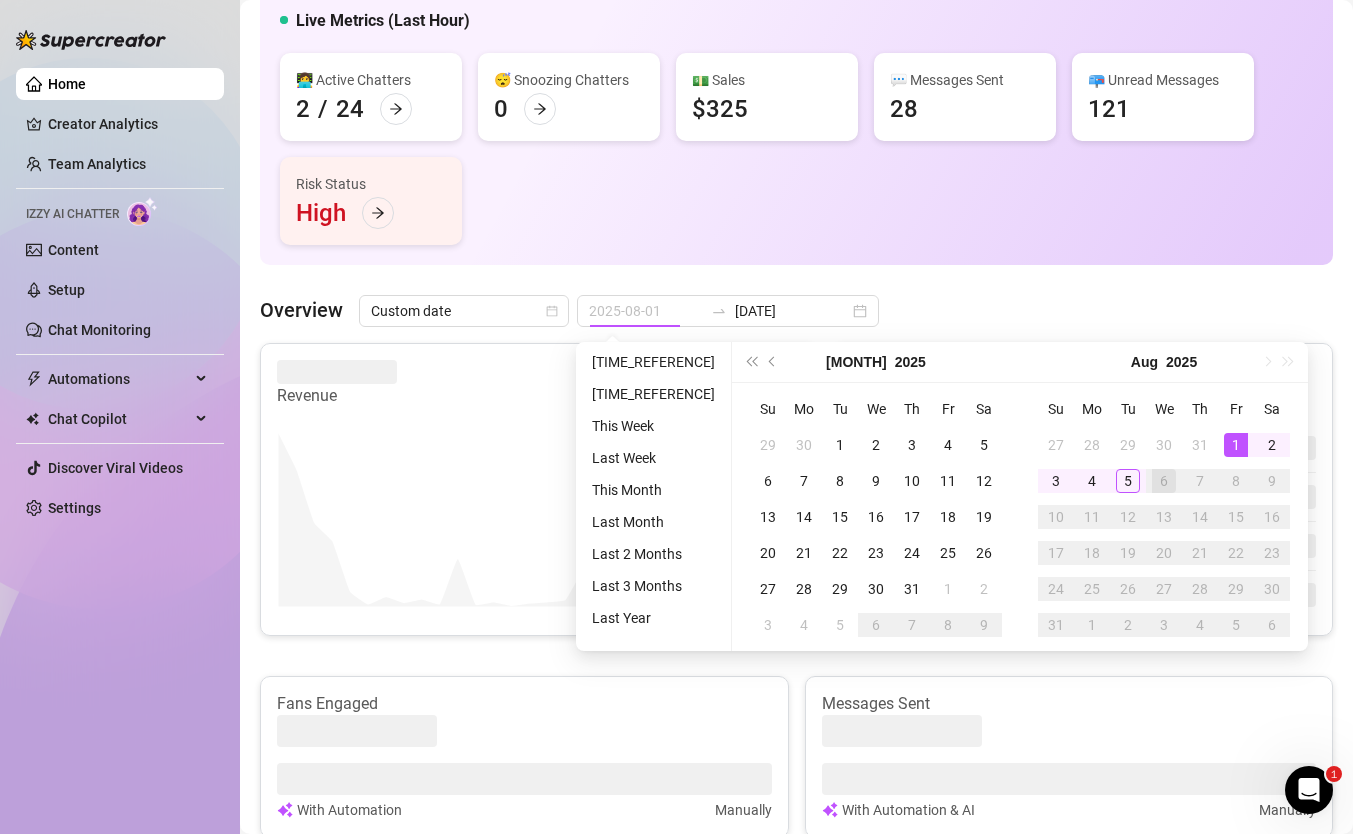 click on "1" at bounding box center (1236, 445) 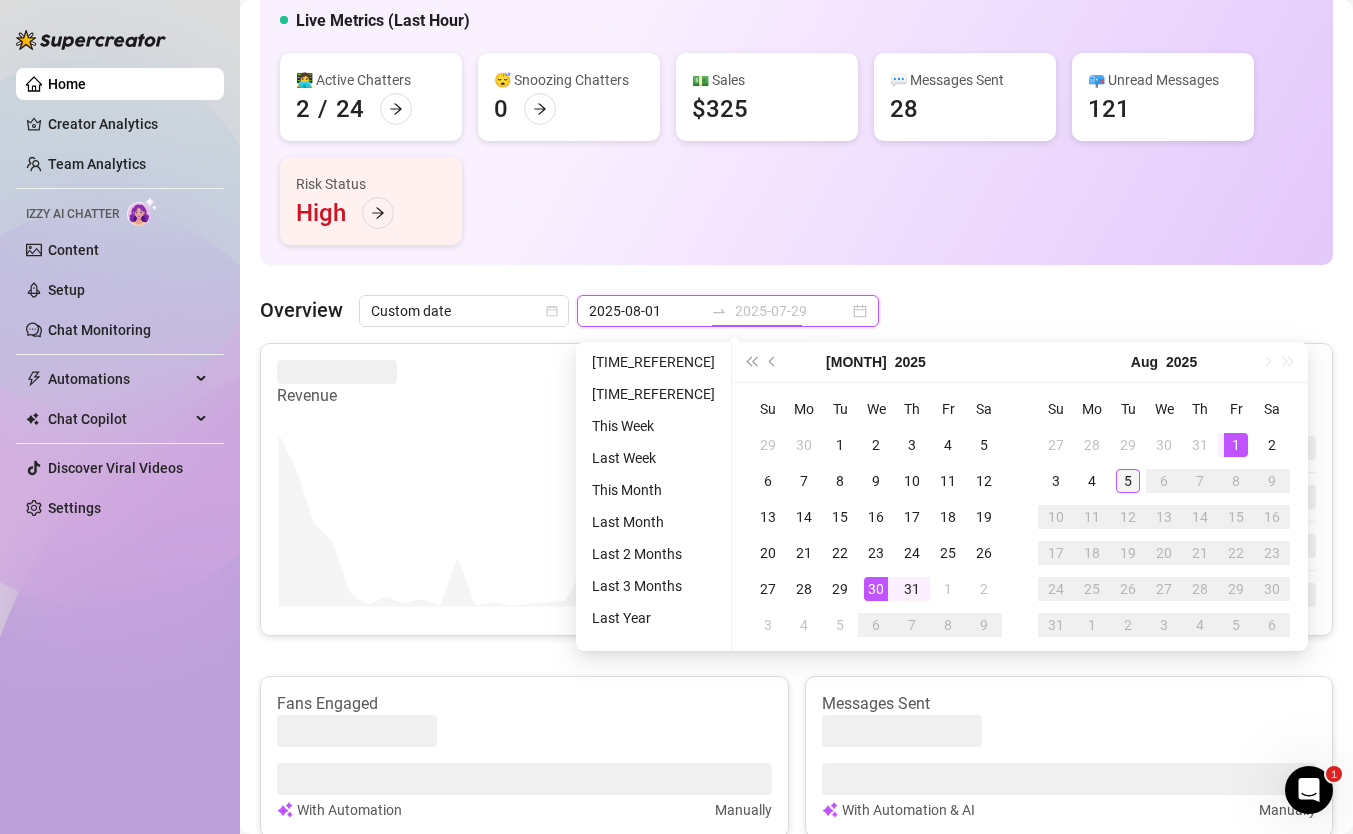 type on "[DATE]" 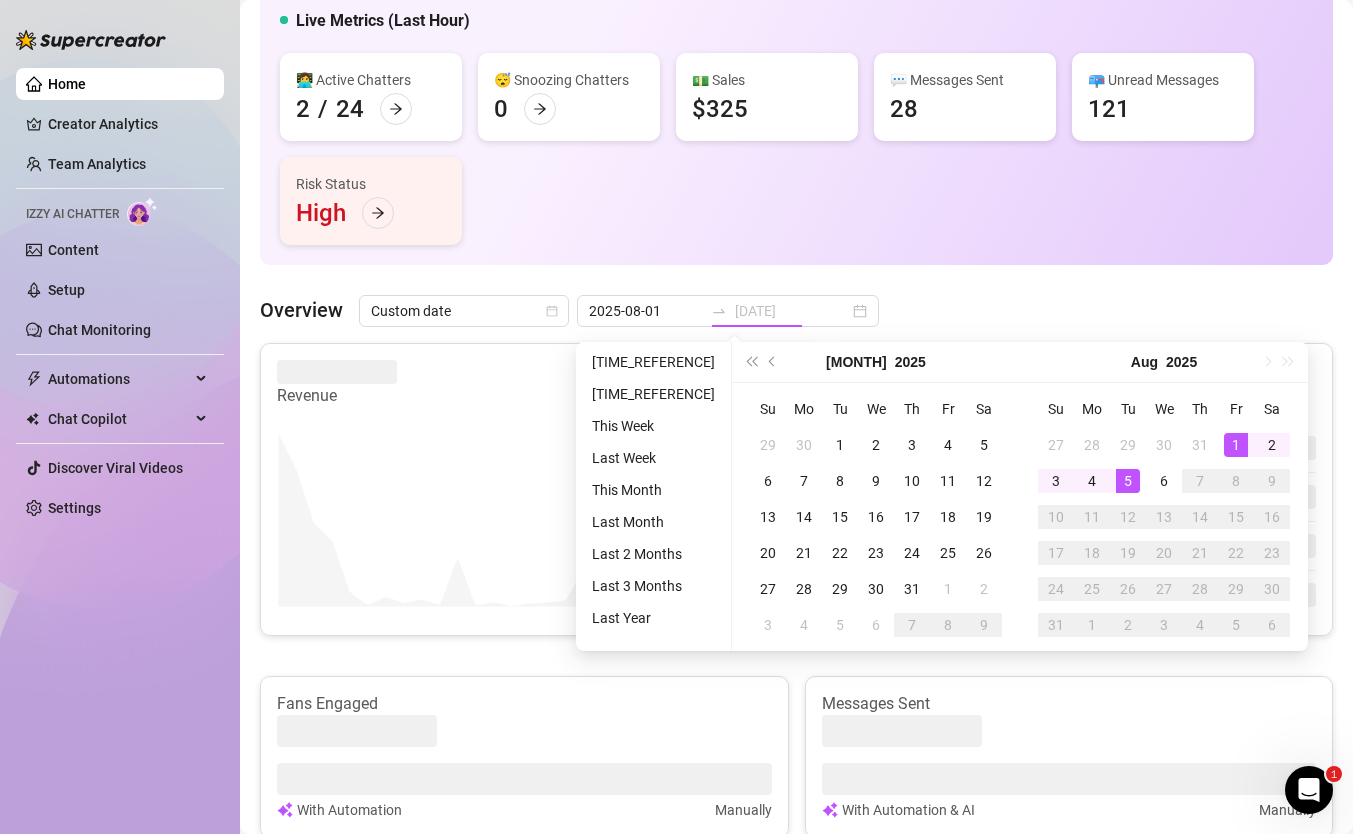 click on "5" at bounding box center [1128, 481] 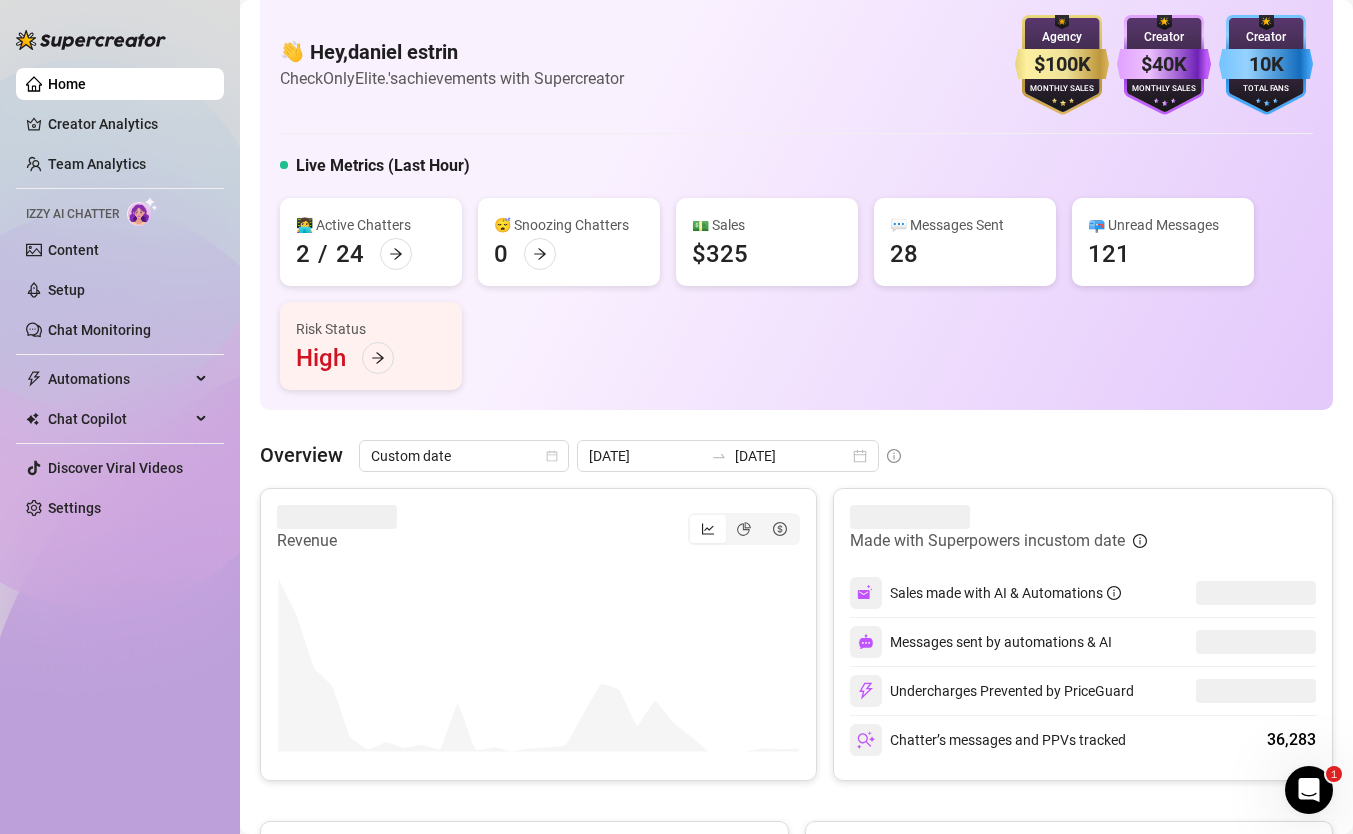 scroll, scrollTop: 24, scrollLeft: 0, axis: vertical 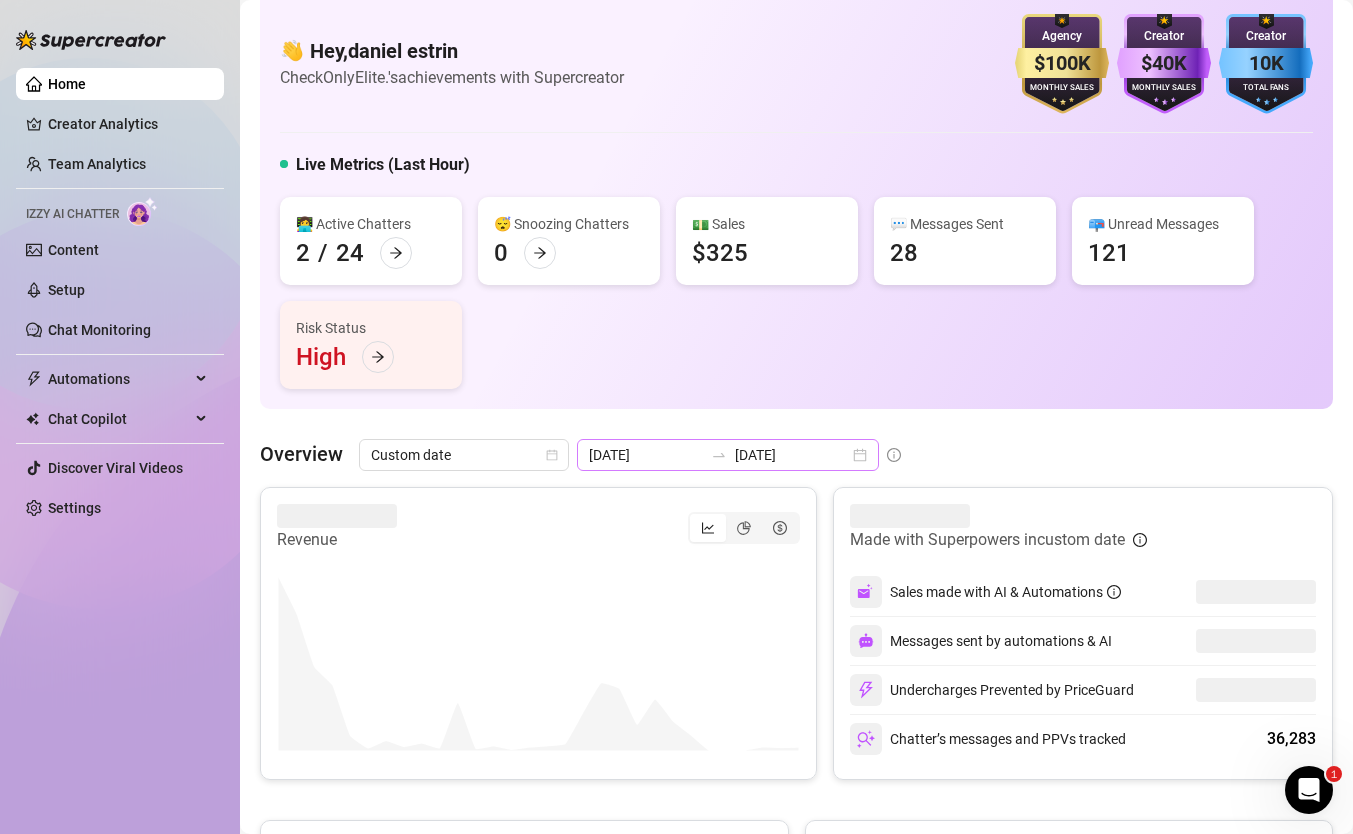 click on "2025-07-07 2025-08-05" at bounding box center (728, 455) 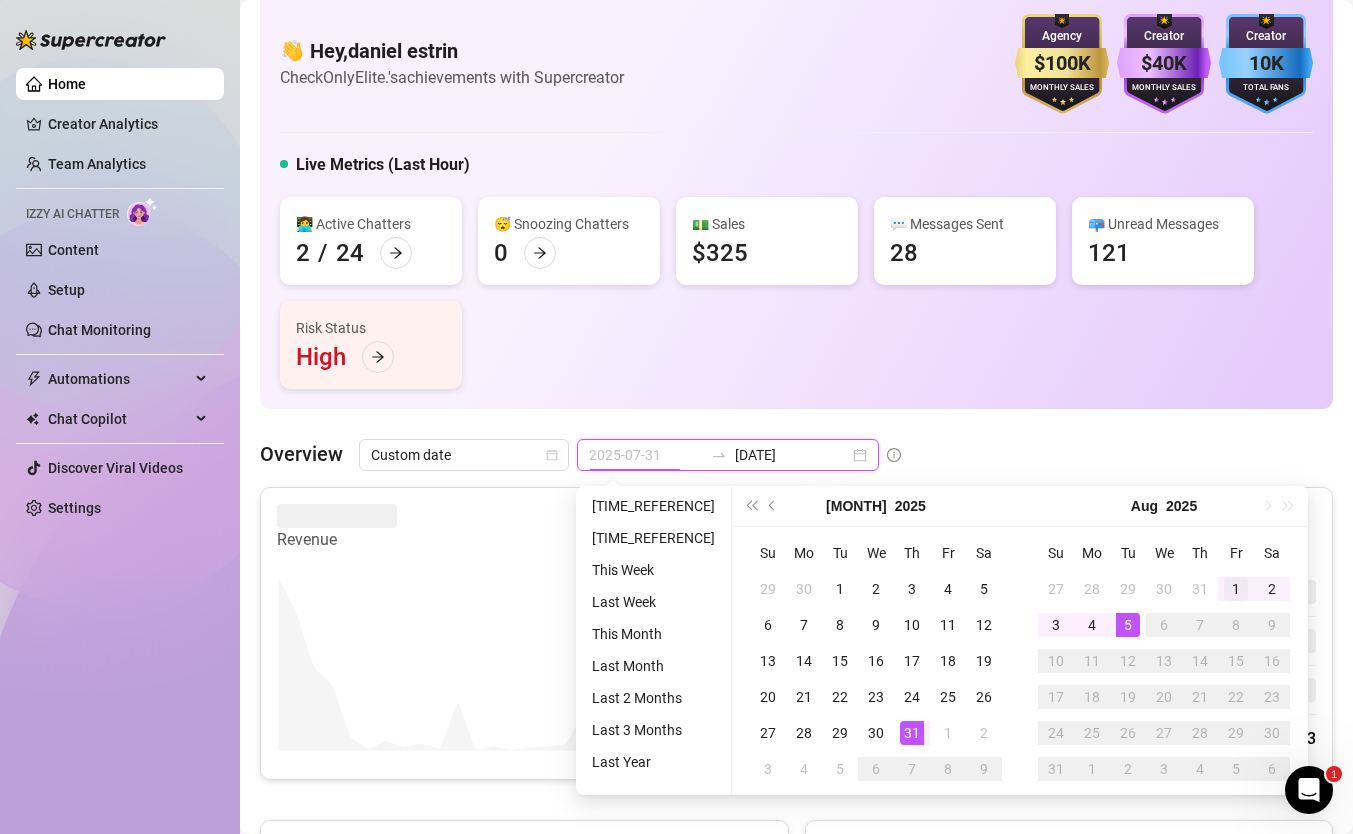 type on "2025-08-01" 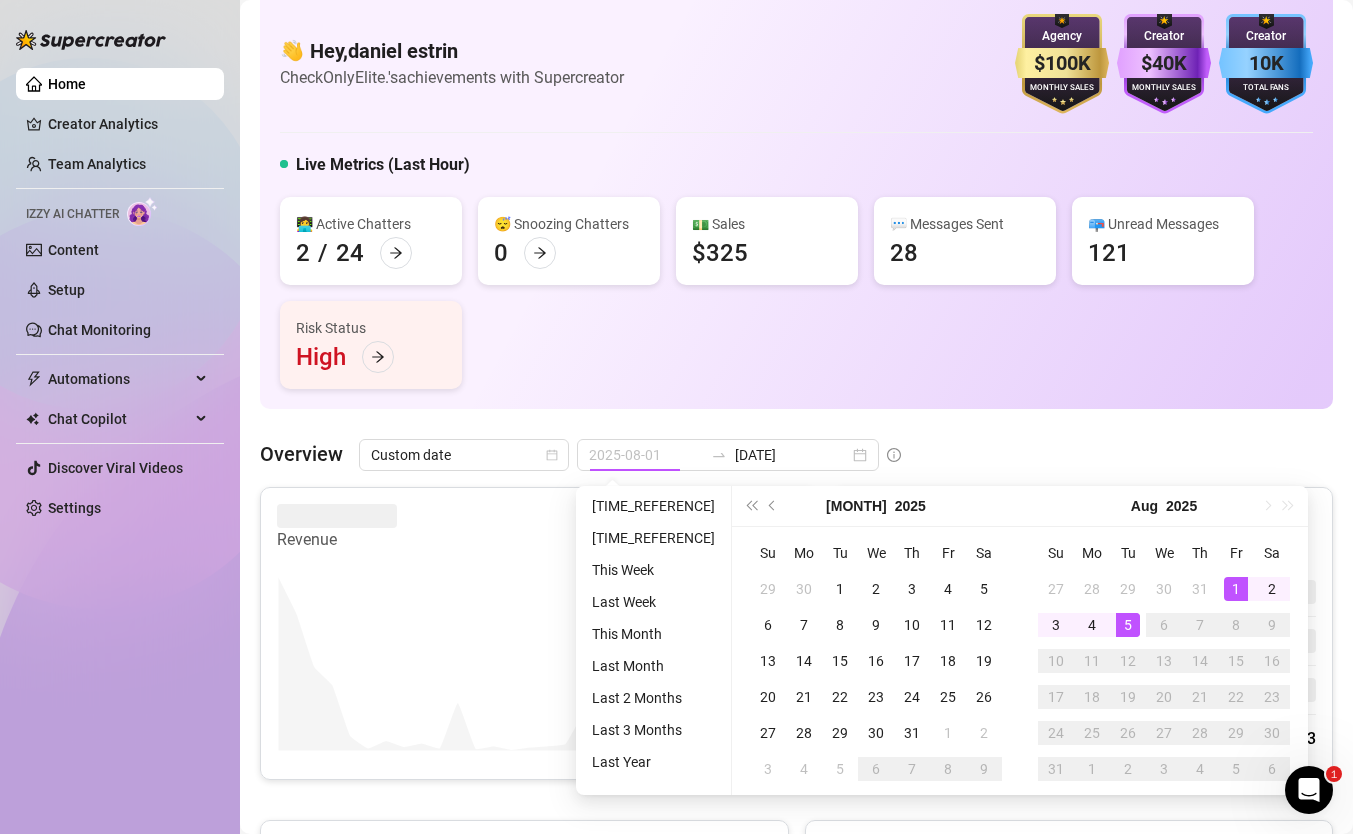 click on "1" at bounding box center (1236, 589) 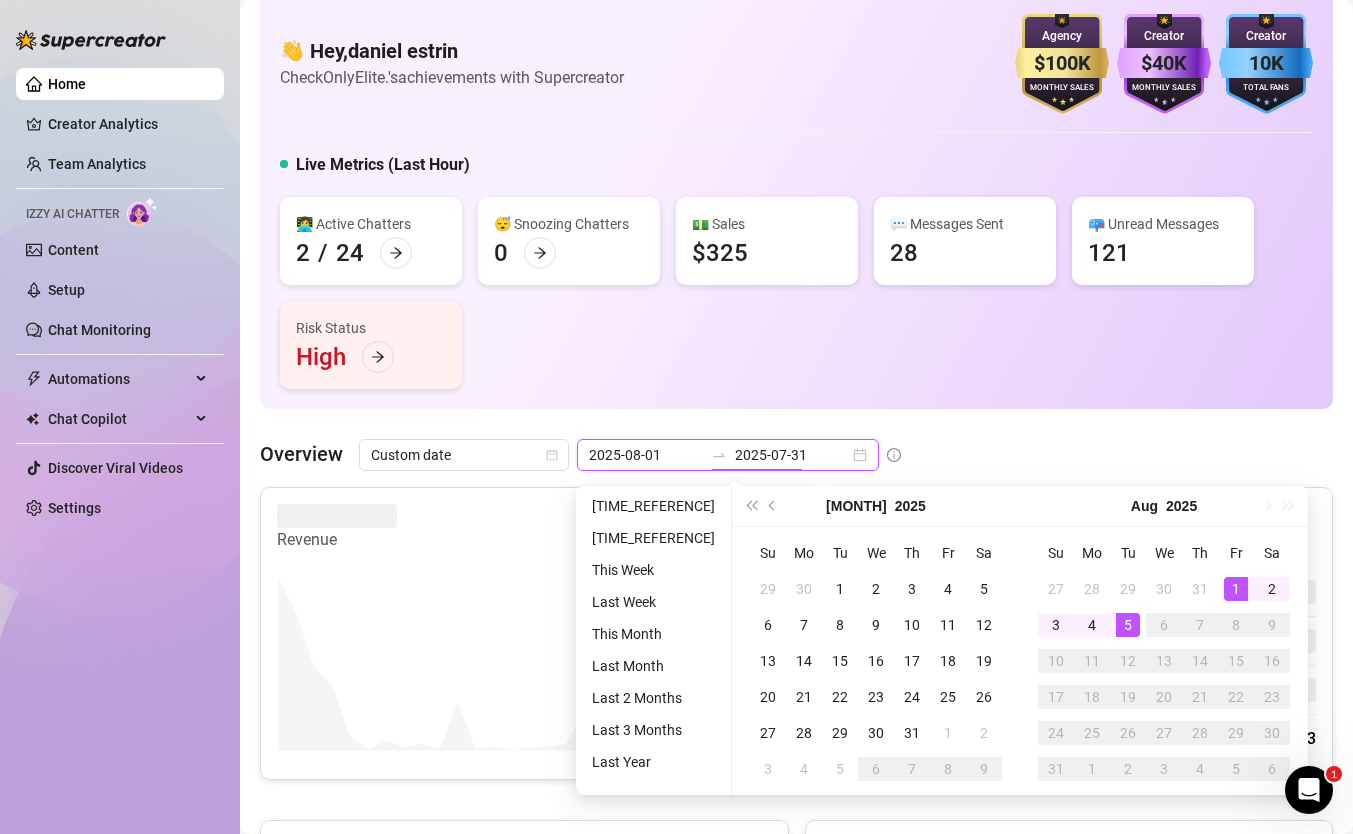 type on "[DATE]" 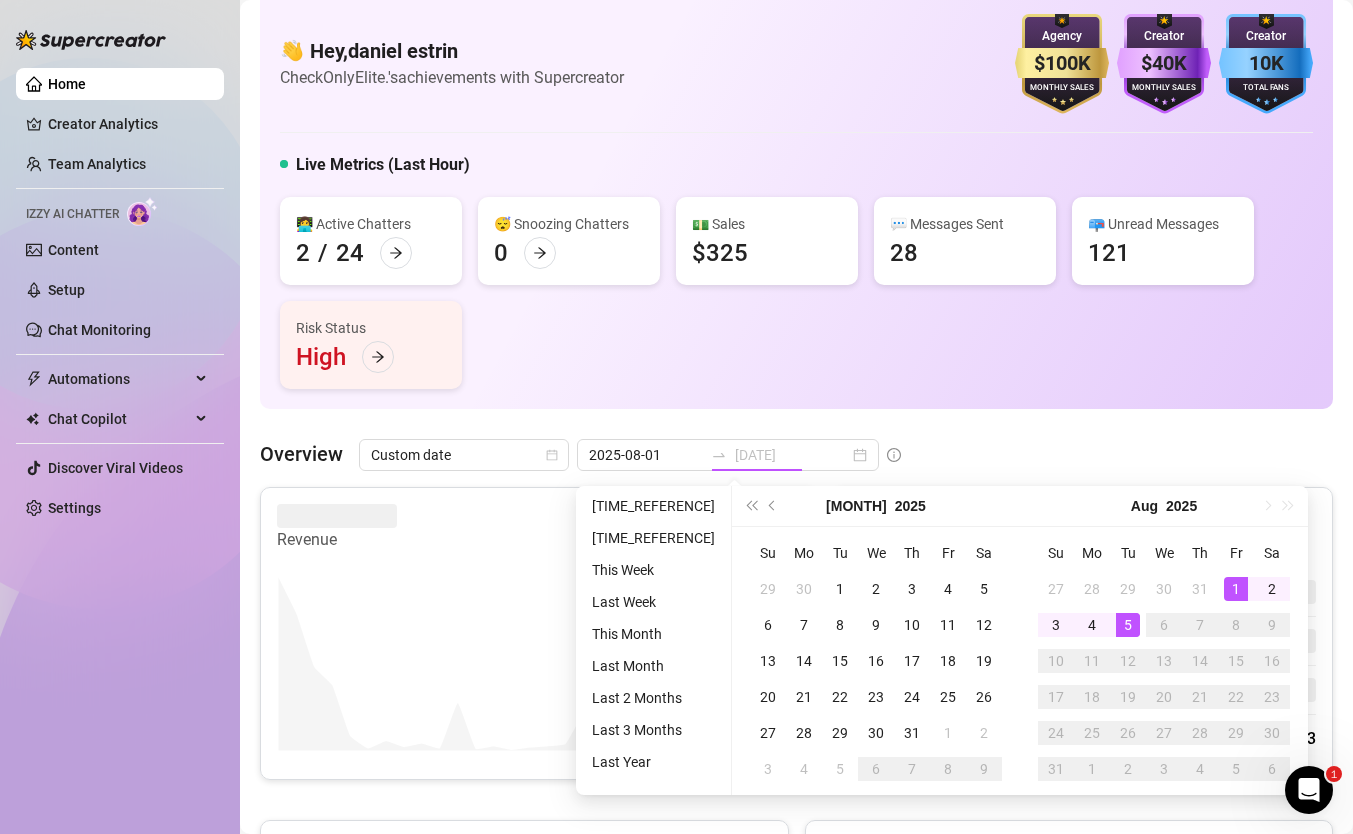 click on "5" at bounding box center [1128, 625] 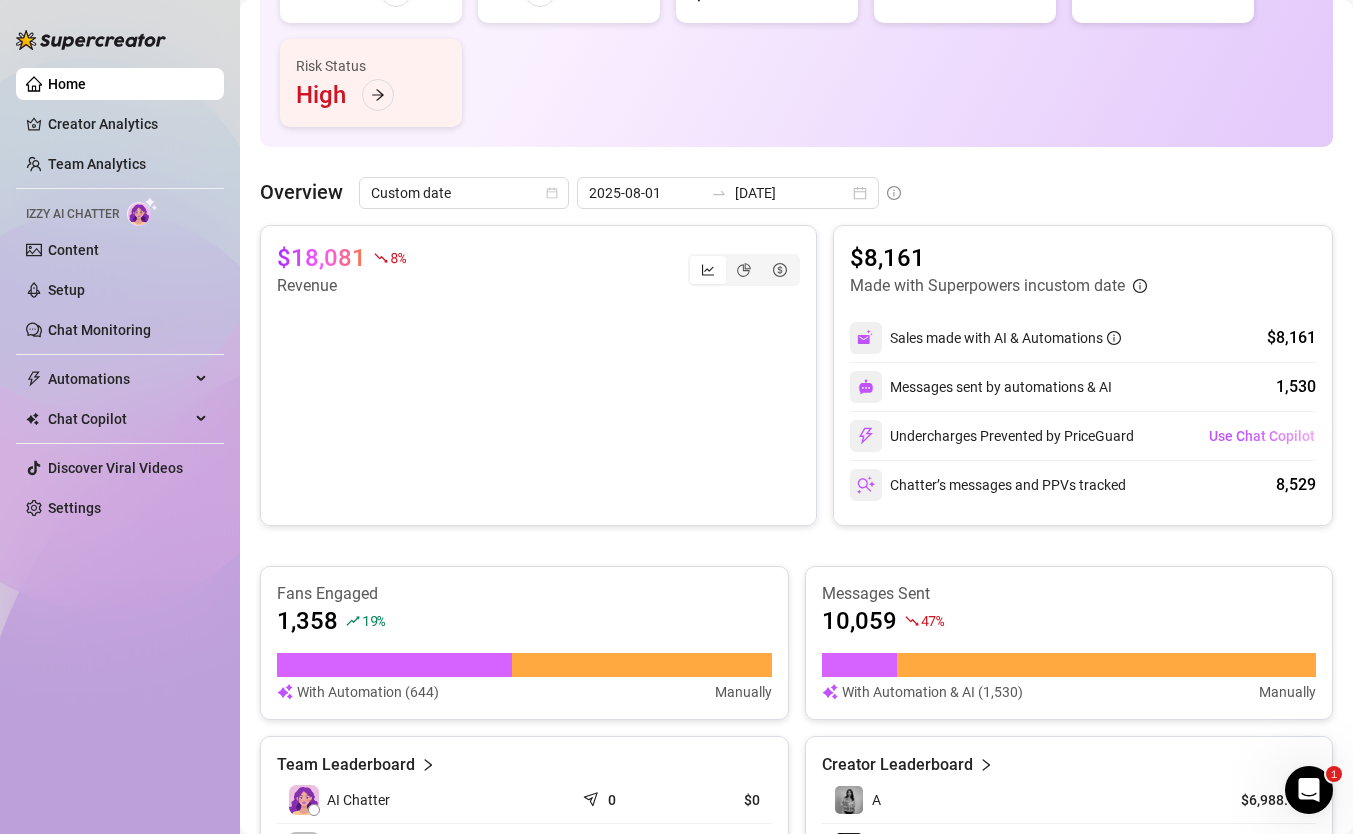 scroll, scrollTop: 0, scrollLeft: 0, axis: both 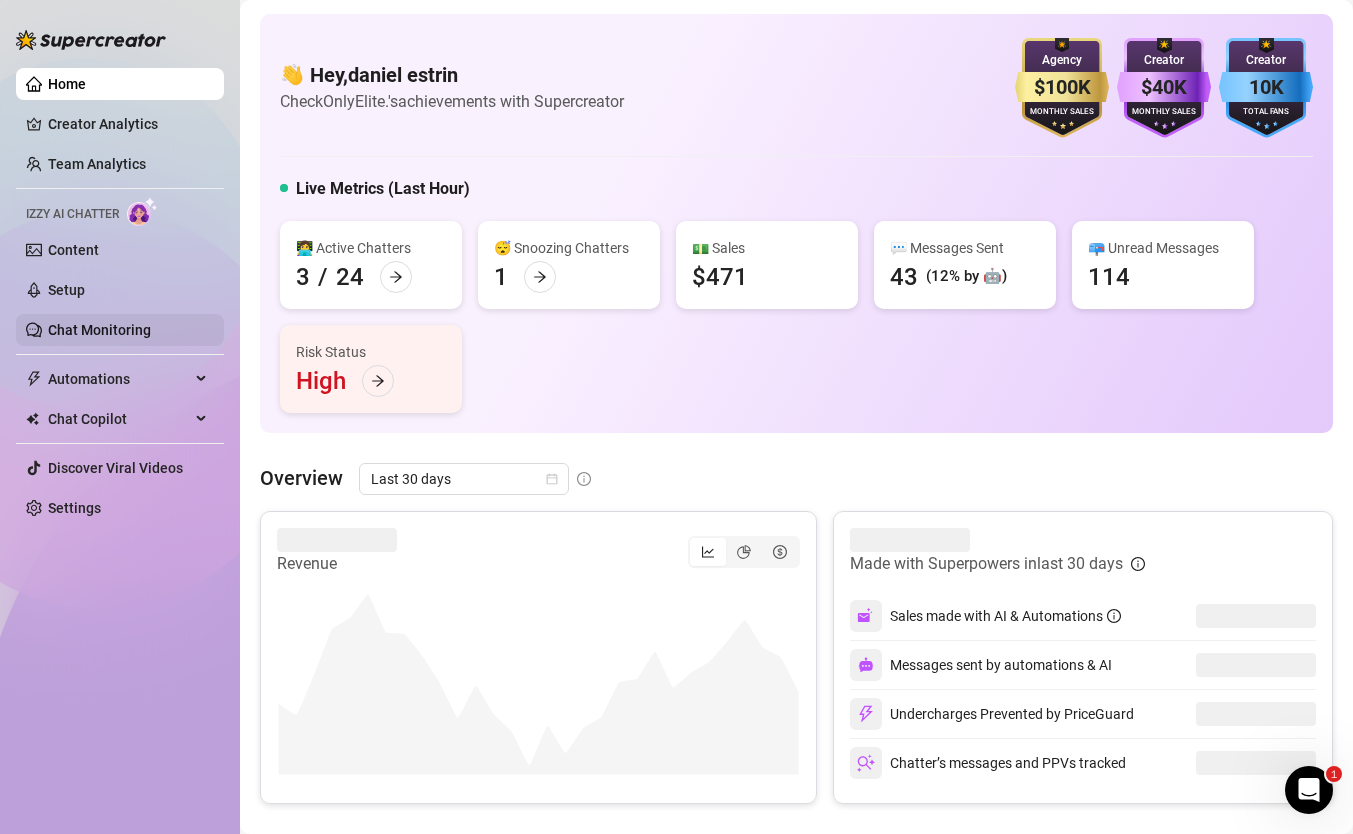 click on "Chat Monitoring" at bounding box center (99, 330) 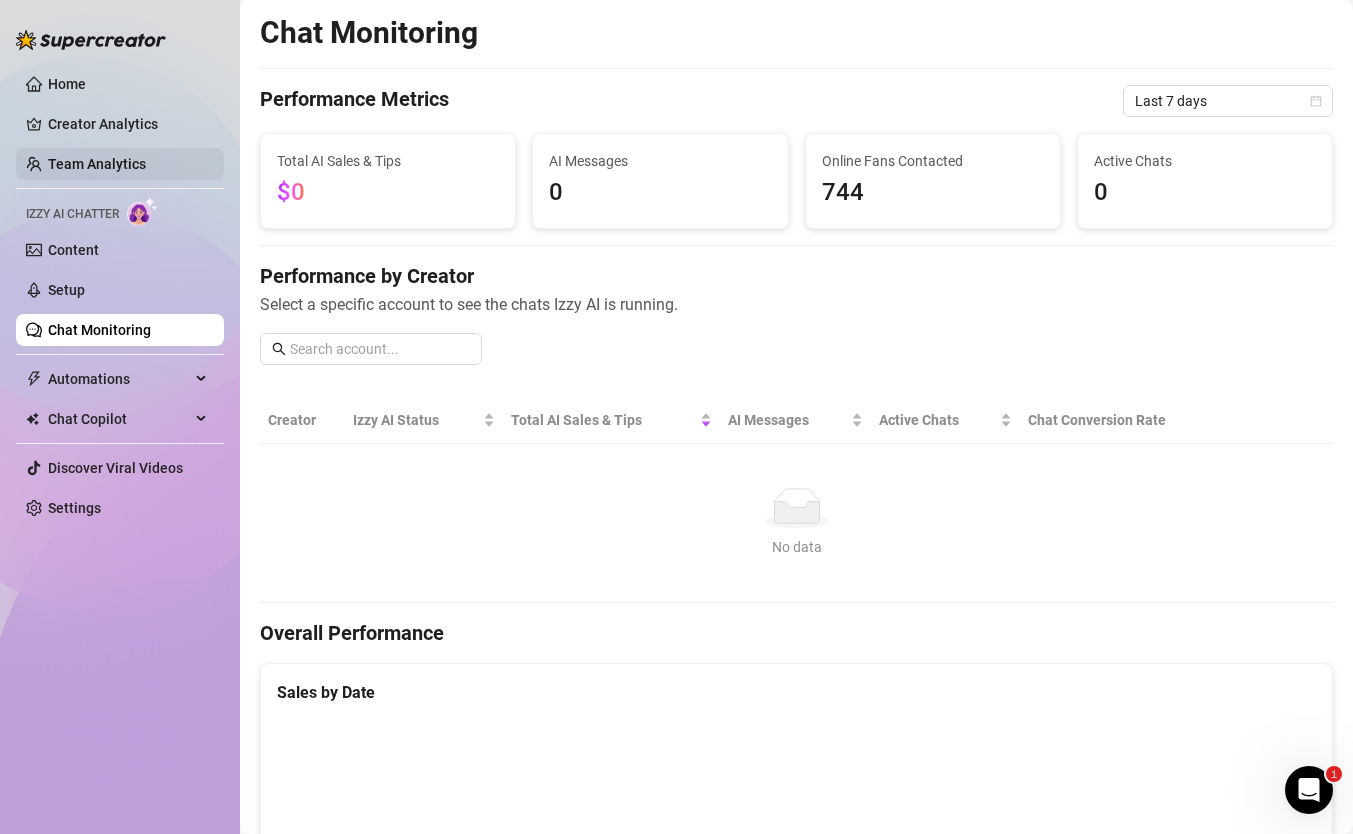 click on "Team Analytics" at bounding box center [97, 164] 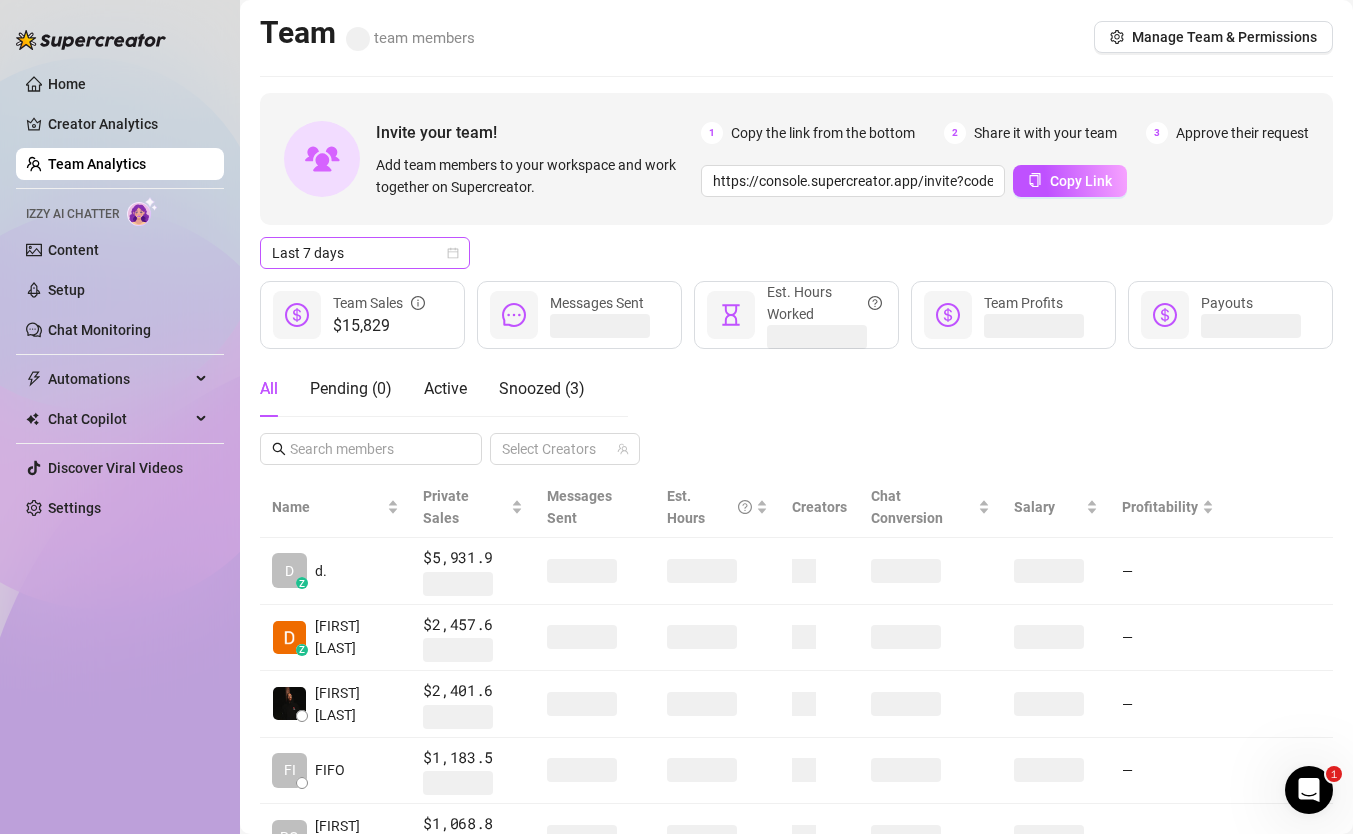 click on "Last 7 days" at bounding box center (365, 253) 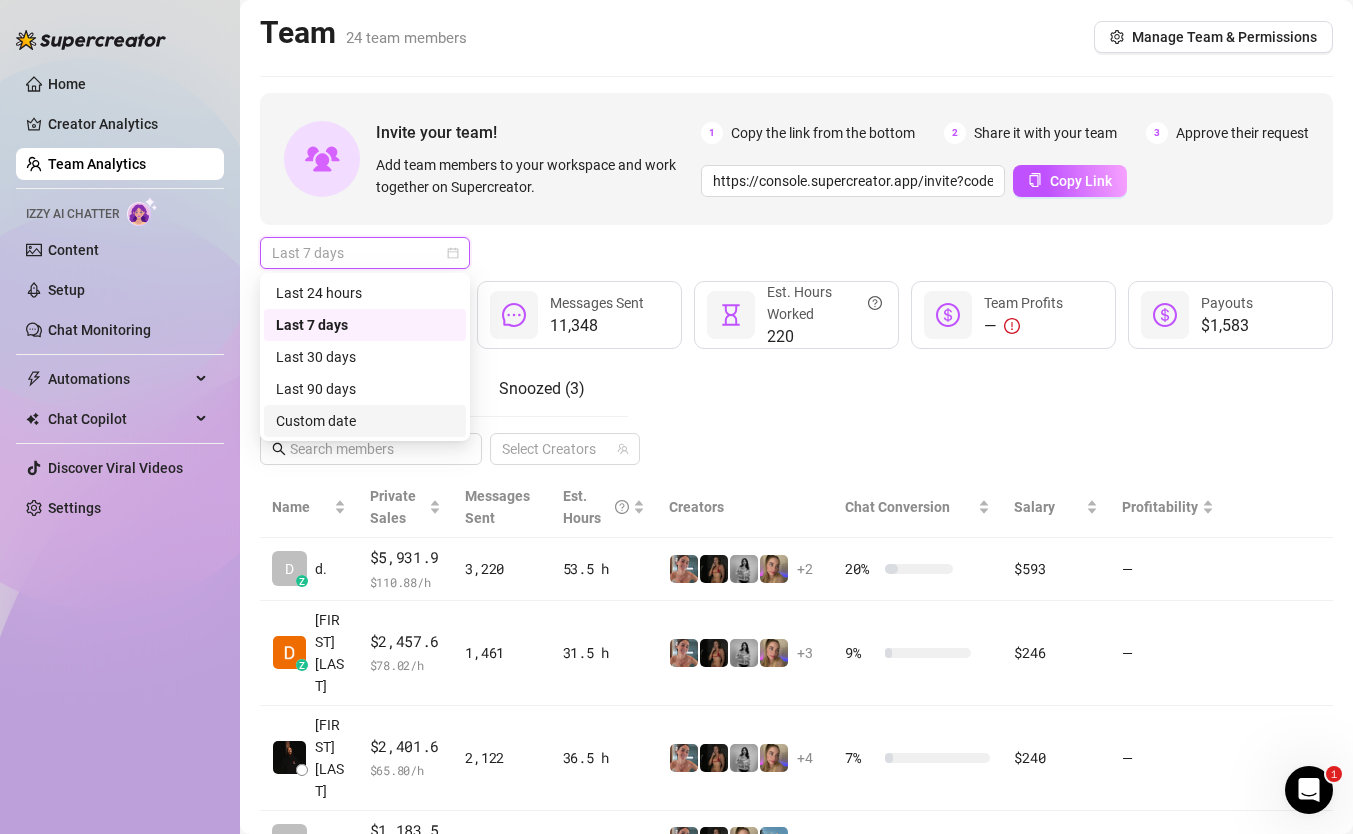 click on "Custom date" at bounding box center (365, 421) 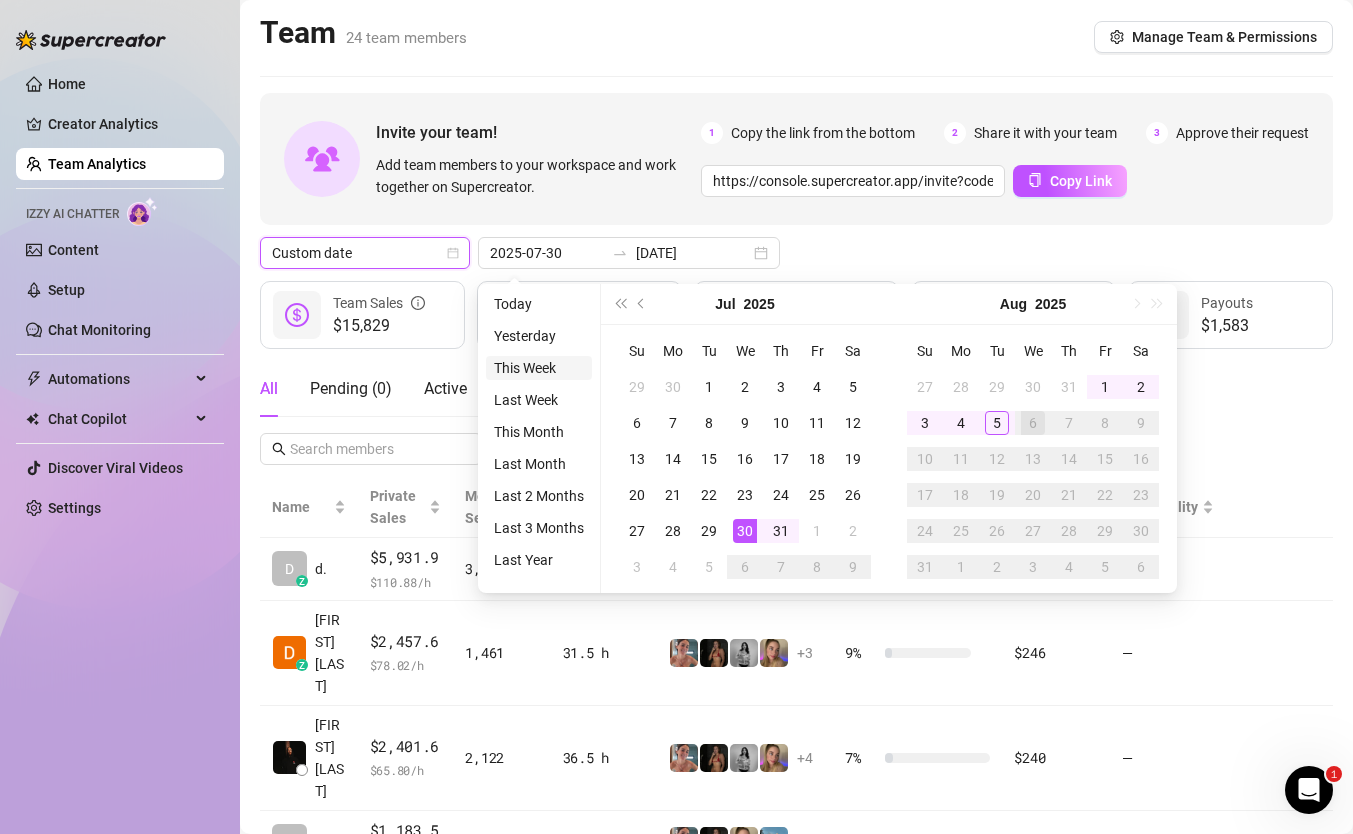 type on "[DATE]" 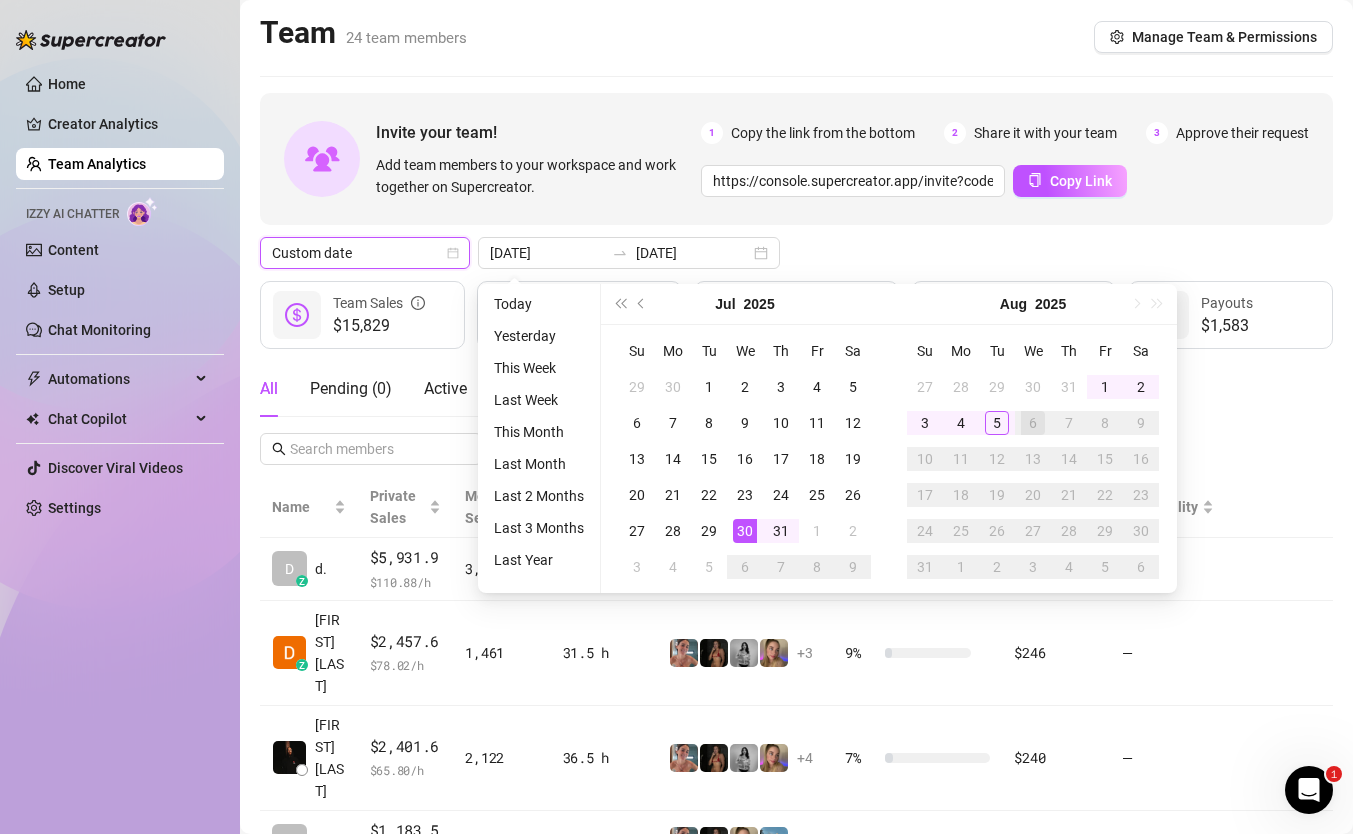 type on "2025-07-30" 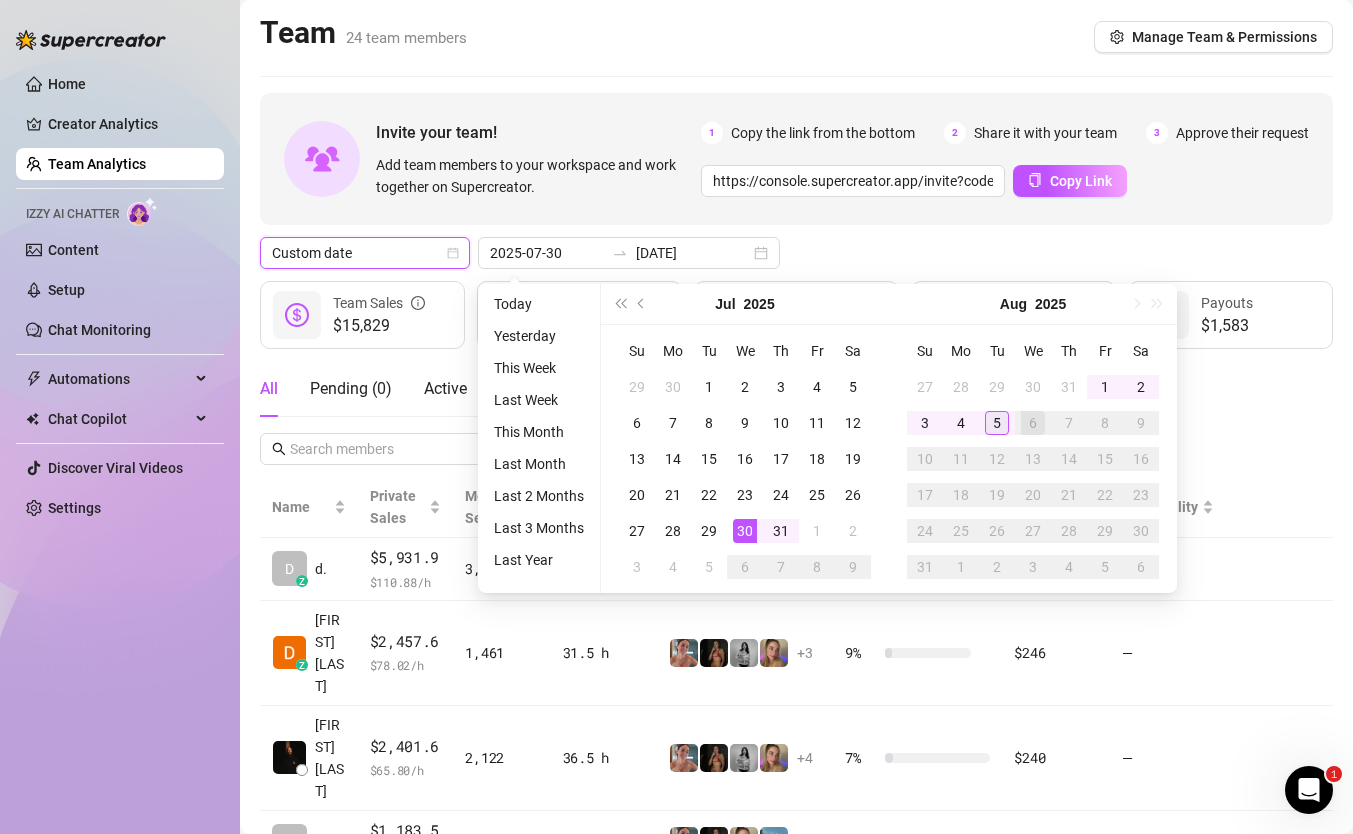 type on "[DATE]" 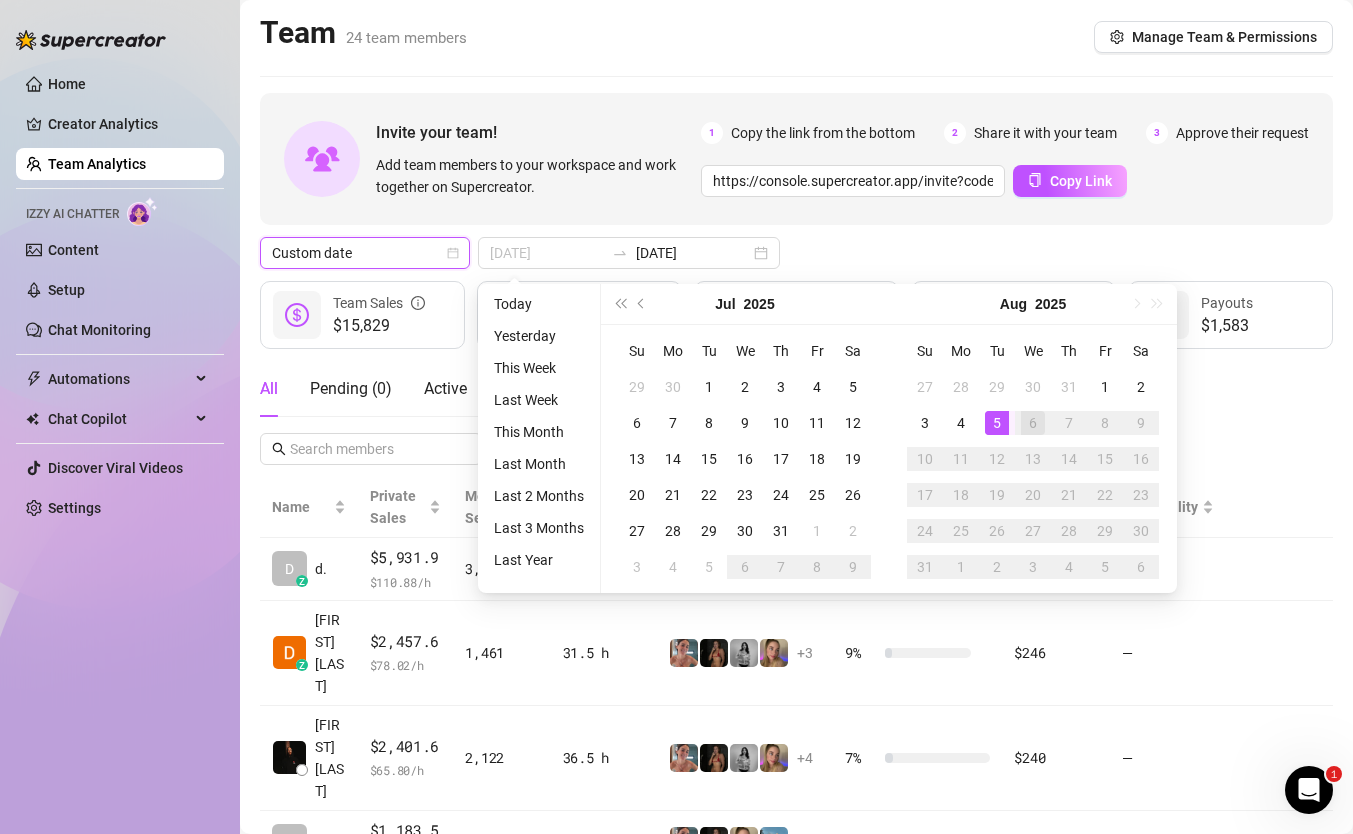 click on "5" at bounding box center (997, 423) 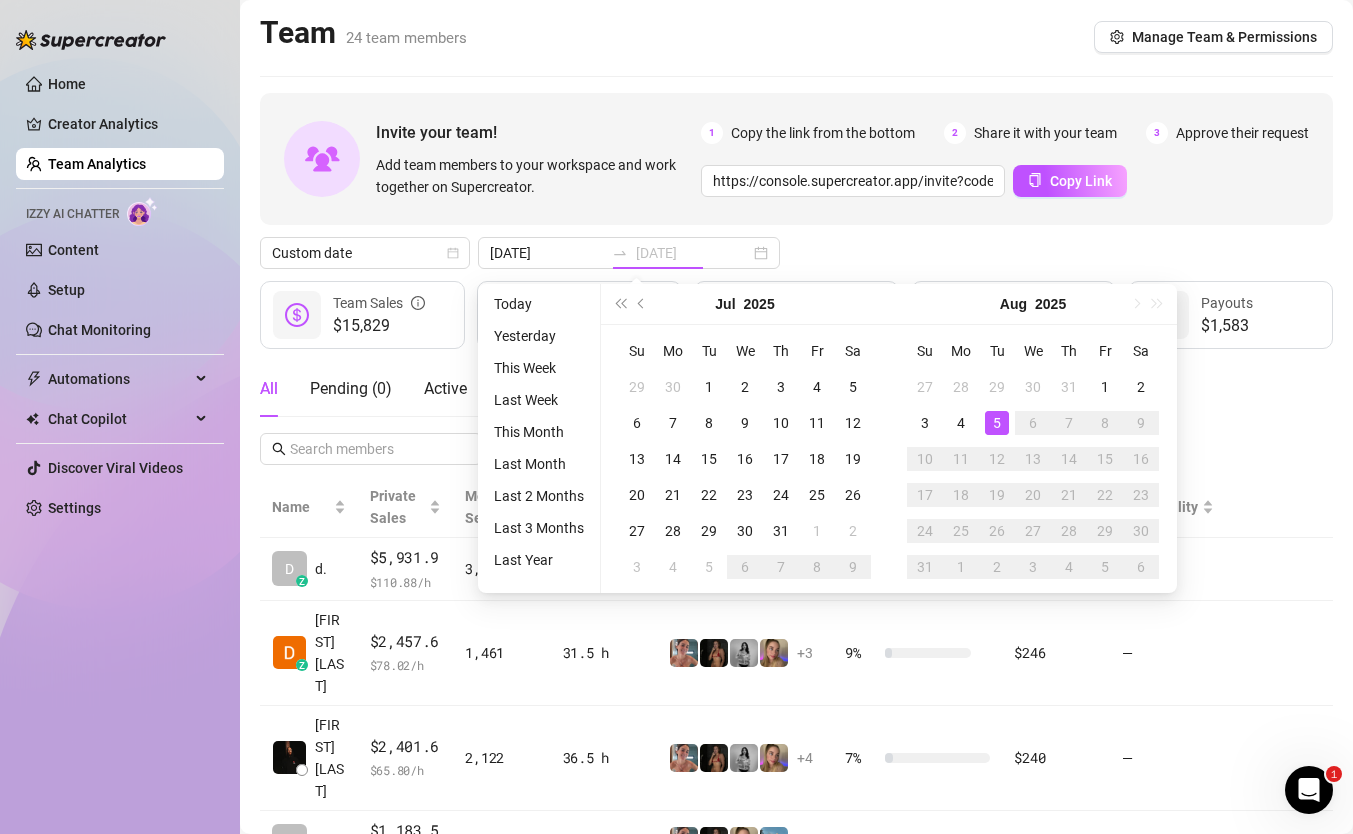 click on "5" at bounding box center (997, 423) 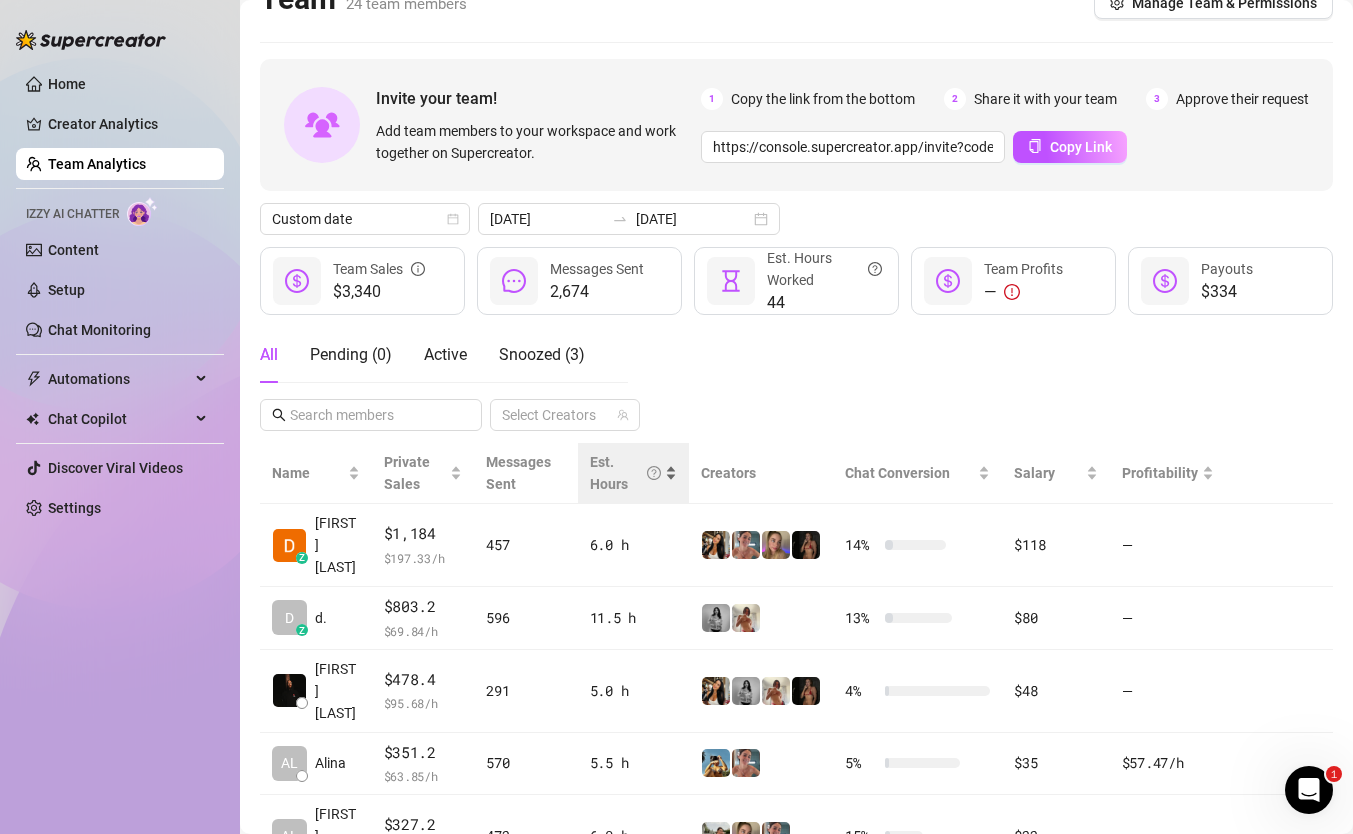 scroll, scrollTop: 59, scrollLeft: 0, axis: vertical 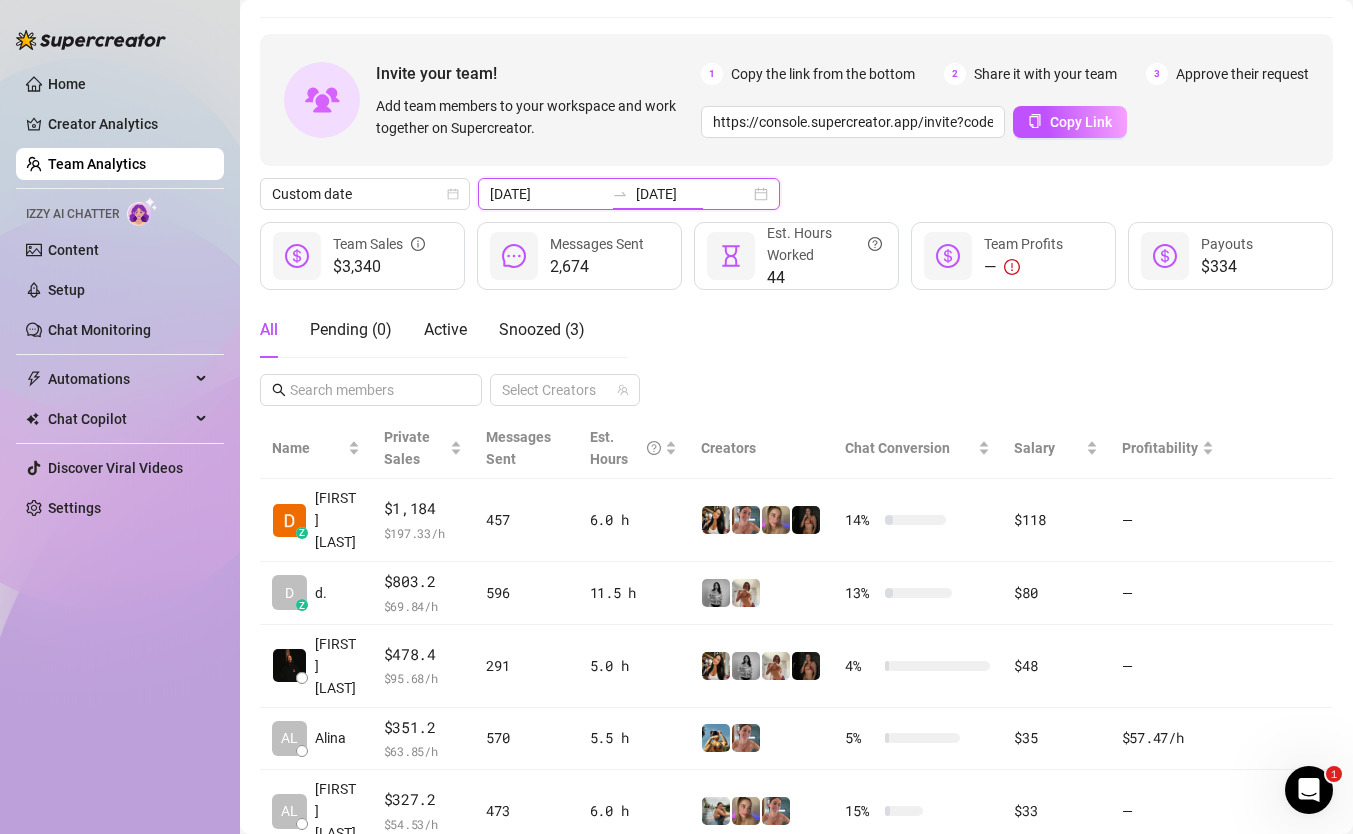 click on "[DATE]" at bounding box center (693, 194) 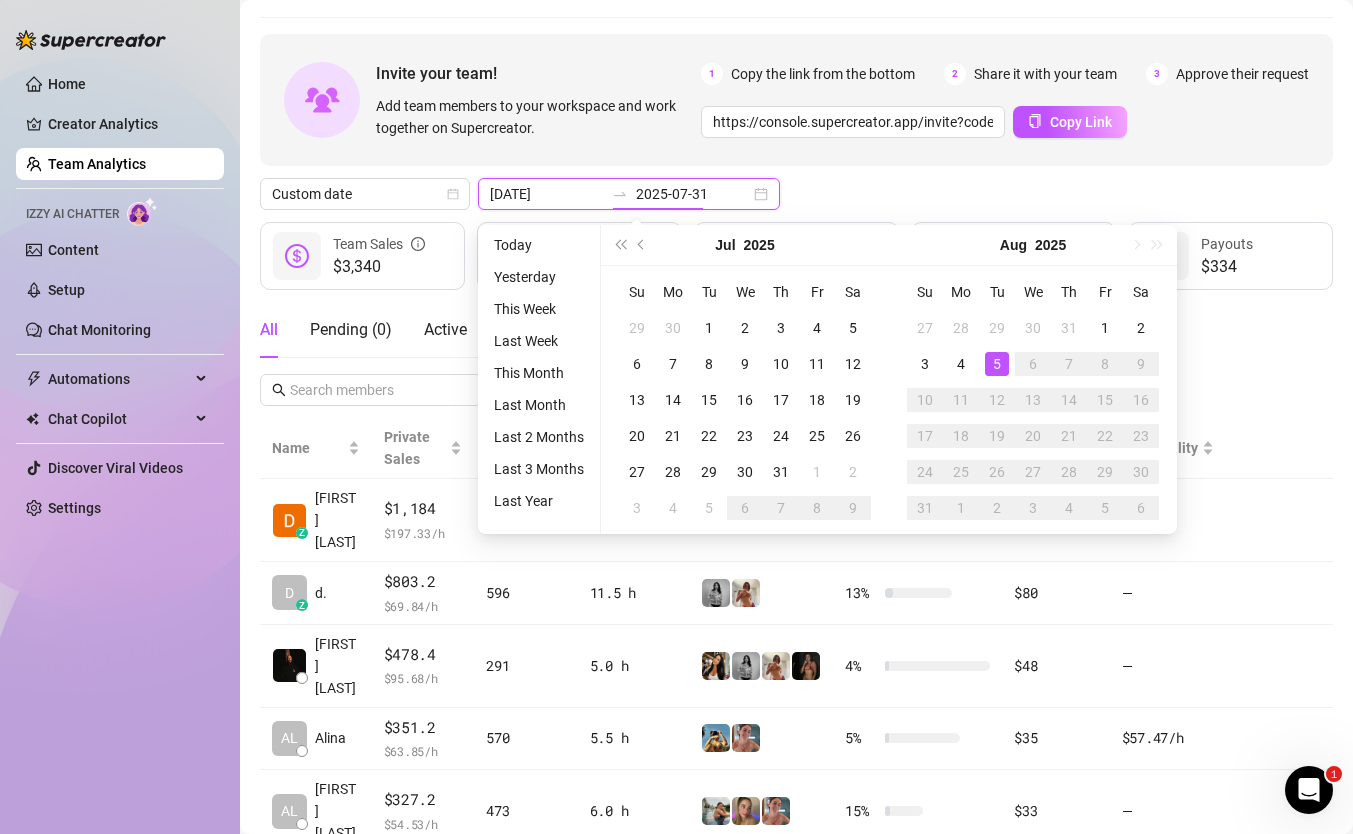 type on "[DATE]" 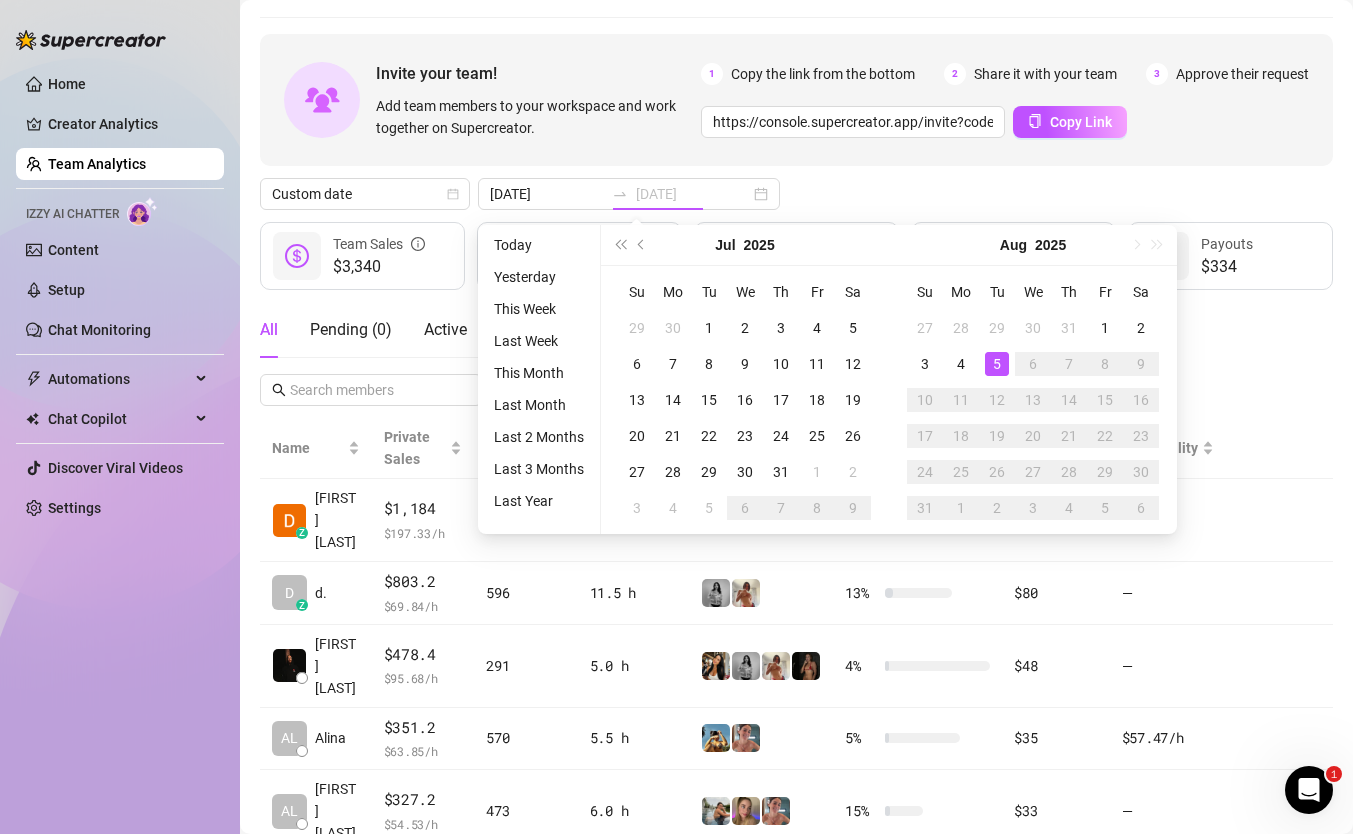 click on "5" at bounding box center [997, 364] 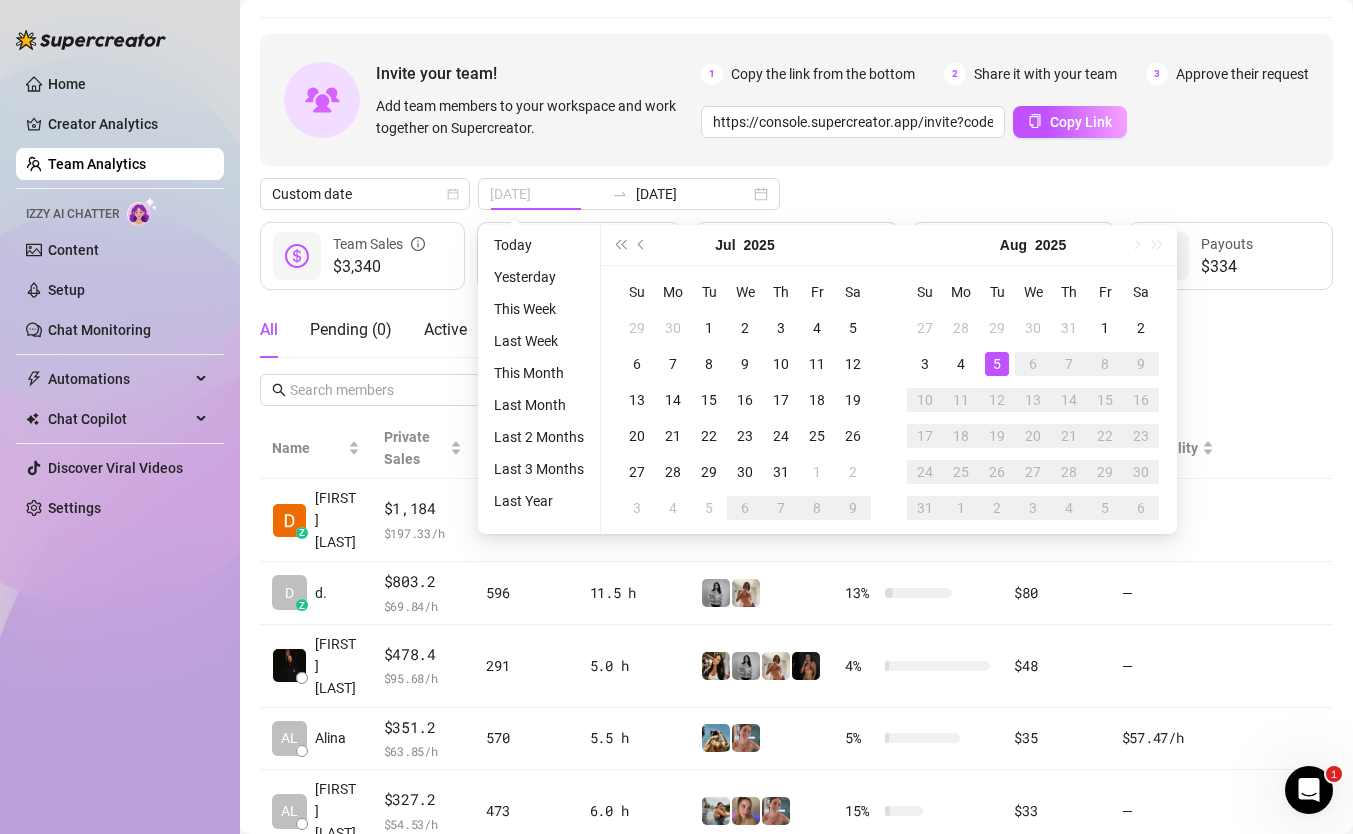 click on "5" at bounding box center [997, 364] 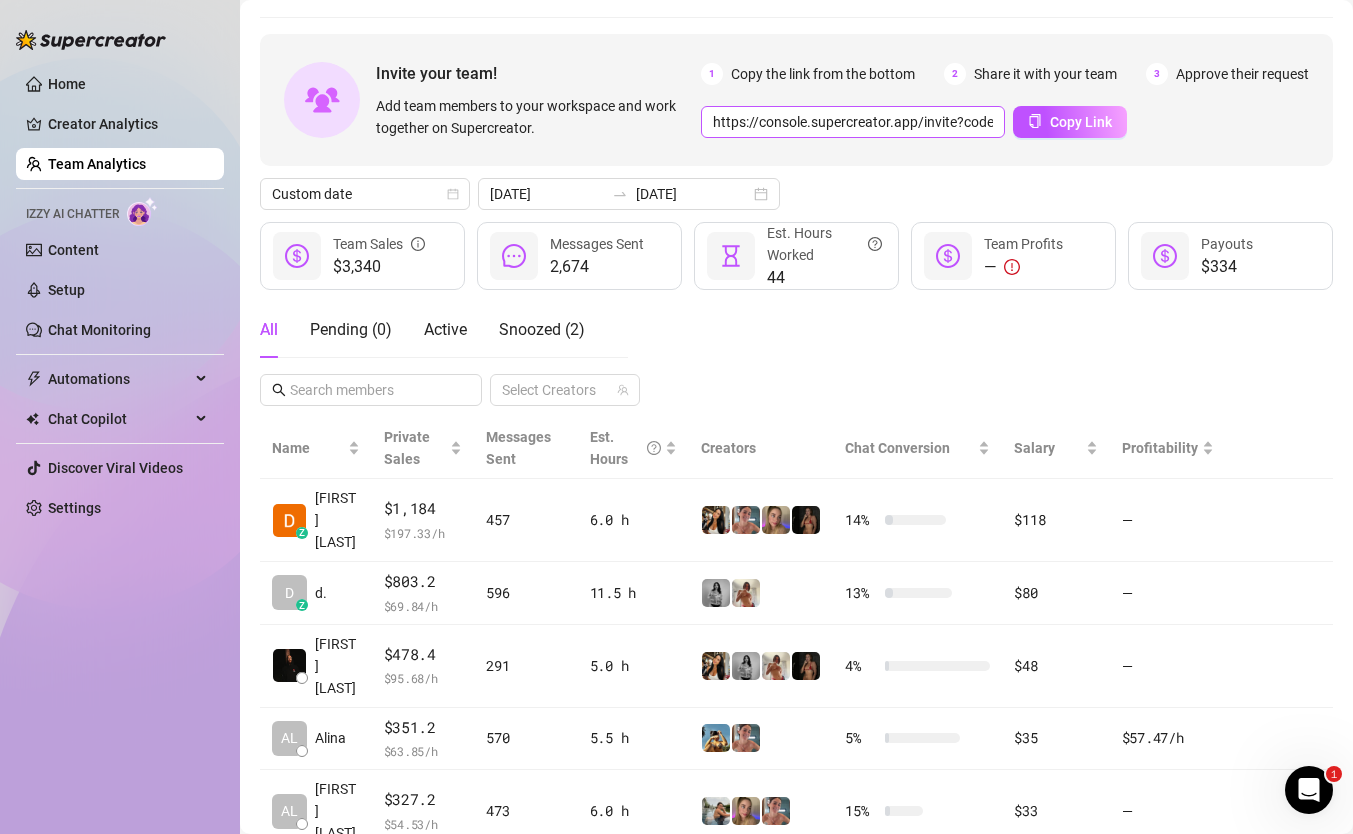 scroll, scrollTop: 0, scrollLeft: 0, axis: both 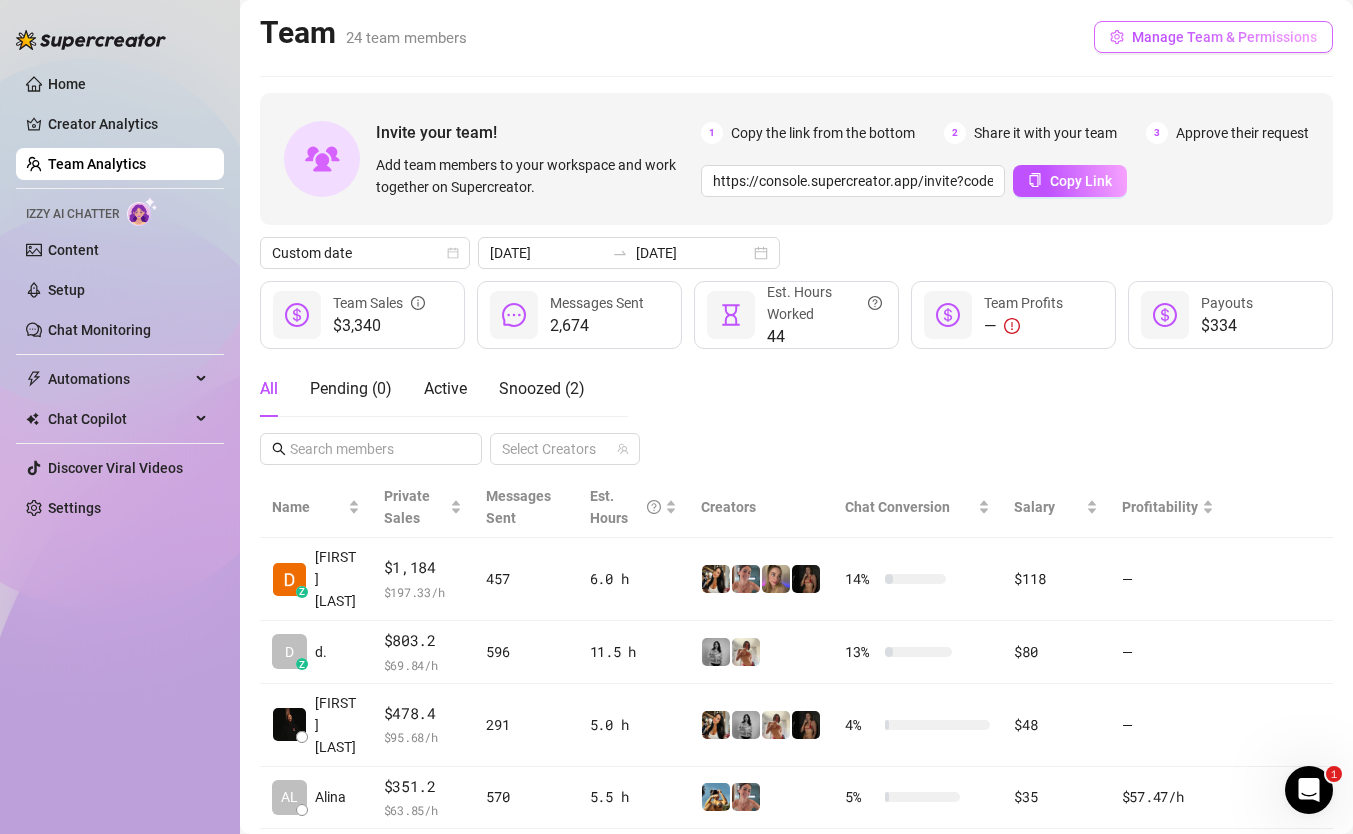 click on "Manage Team & Permissions" at bounding box center [1224, 37] 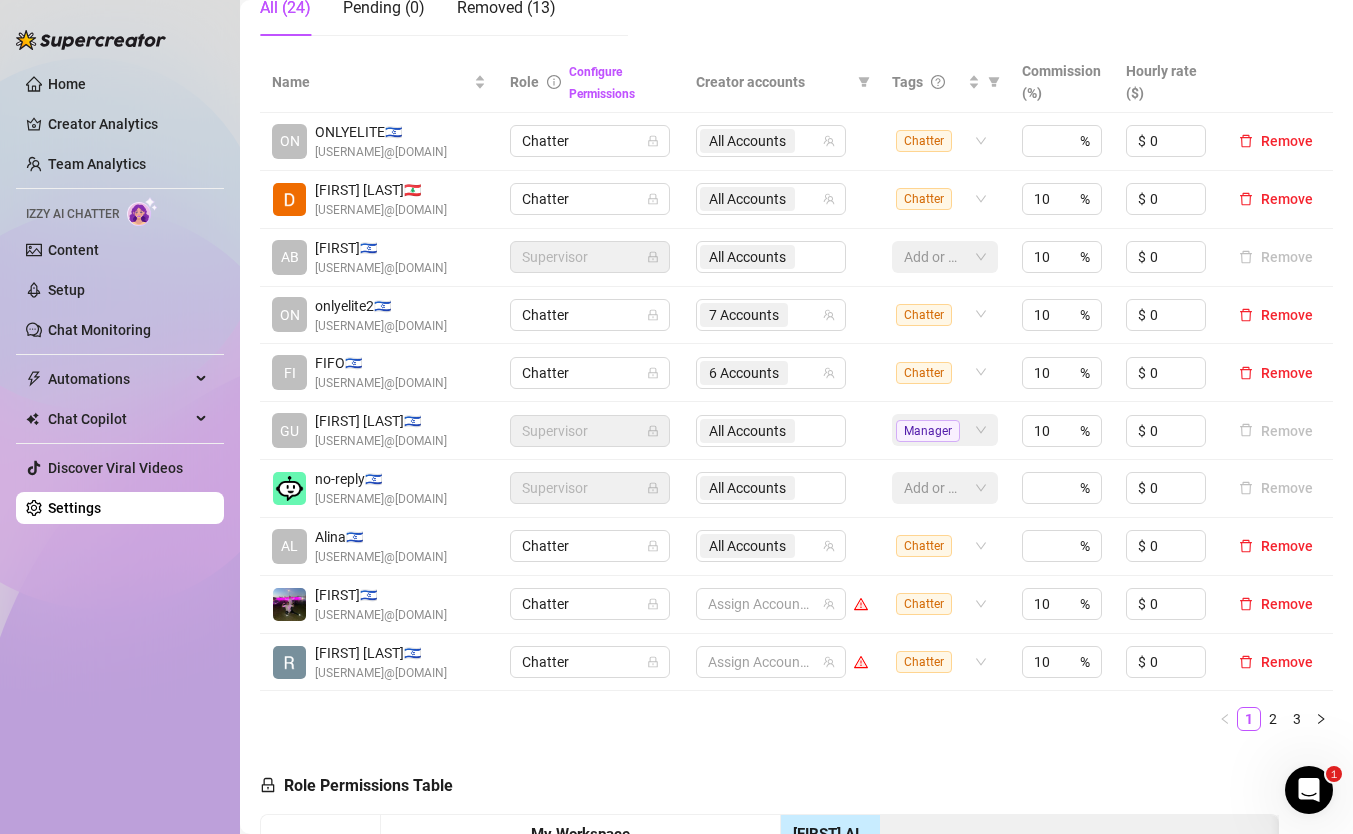 scroll, scrollTop: 435, scrollLeft: 0, axis: vertical 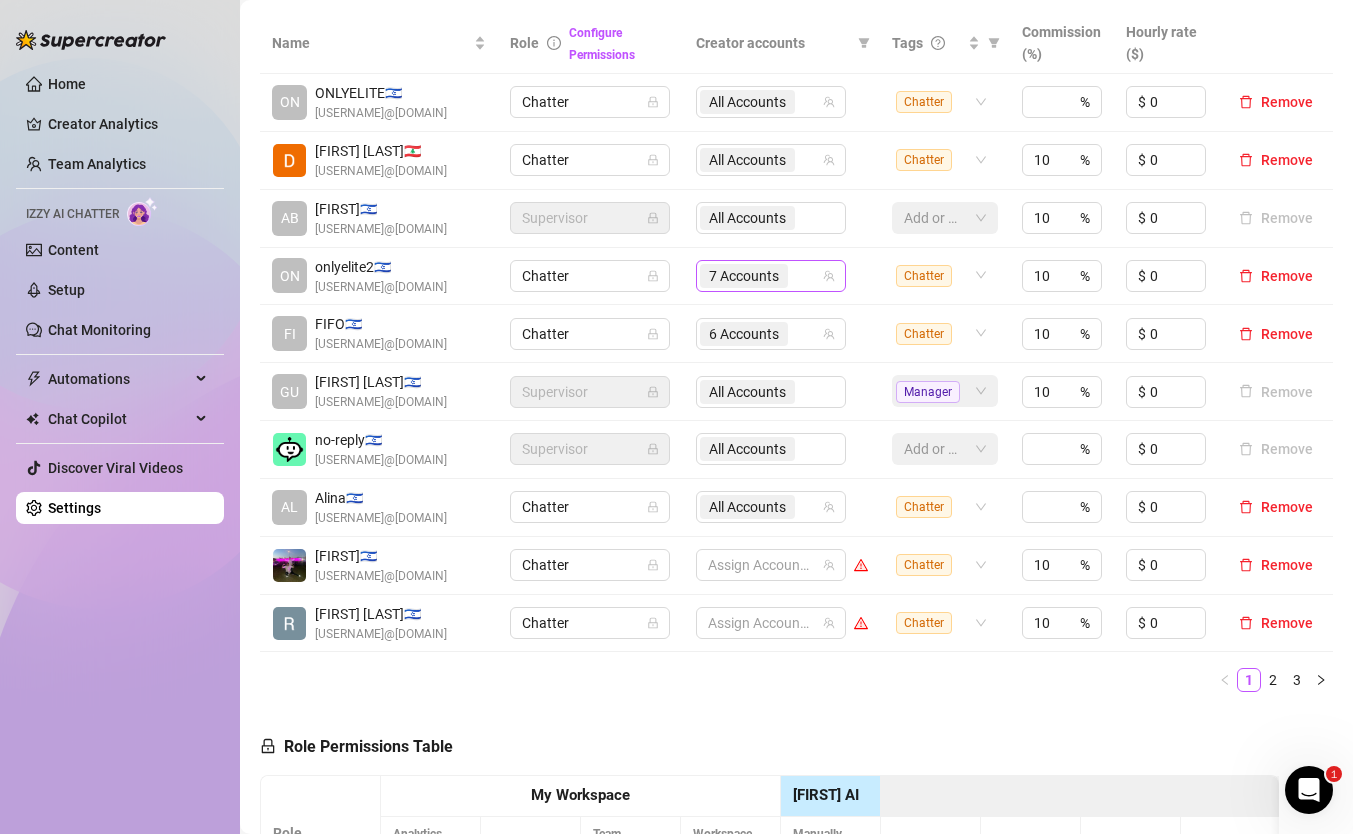 click on "7 Accounts" at bounding box center [744, 276] 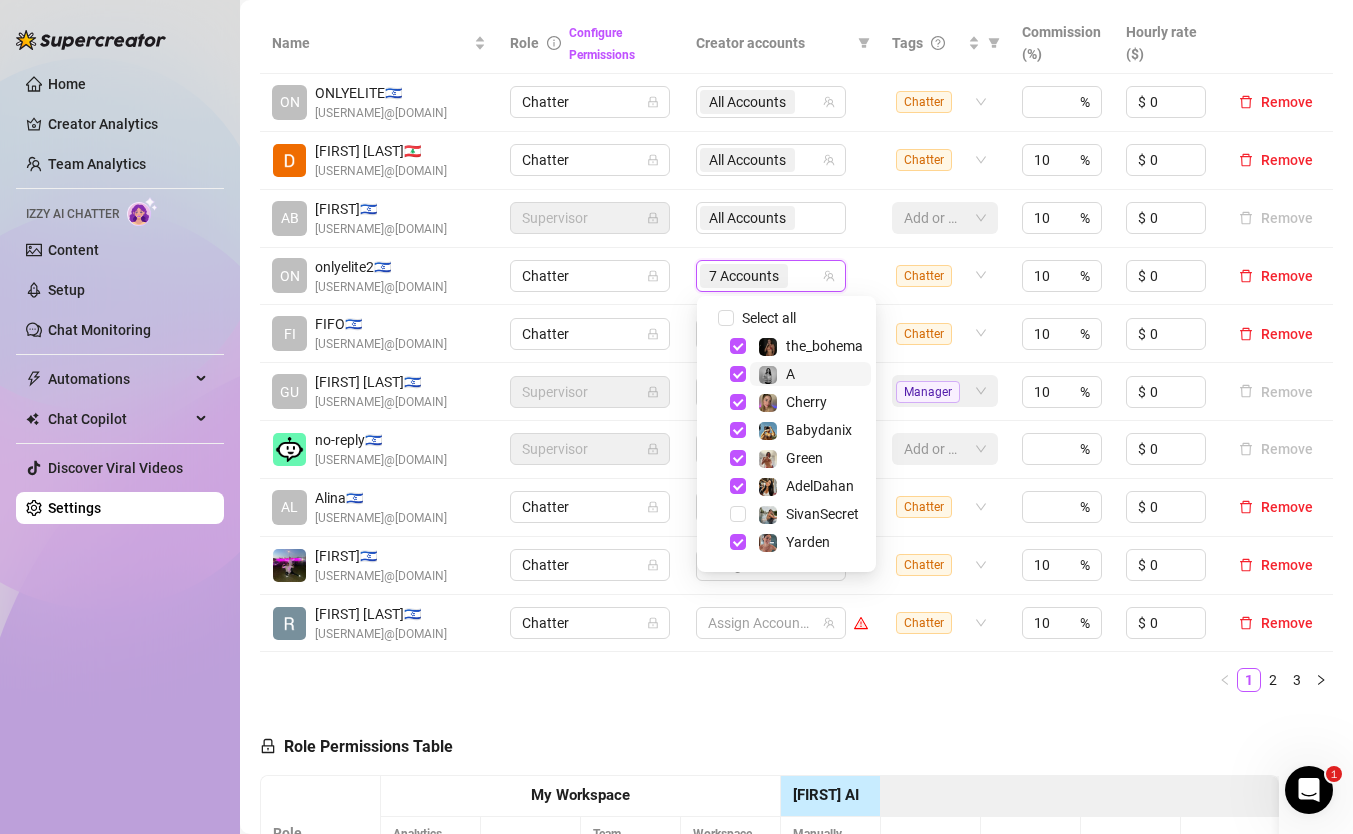 click on "A" at bounding box center (790, 374) 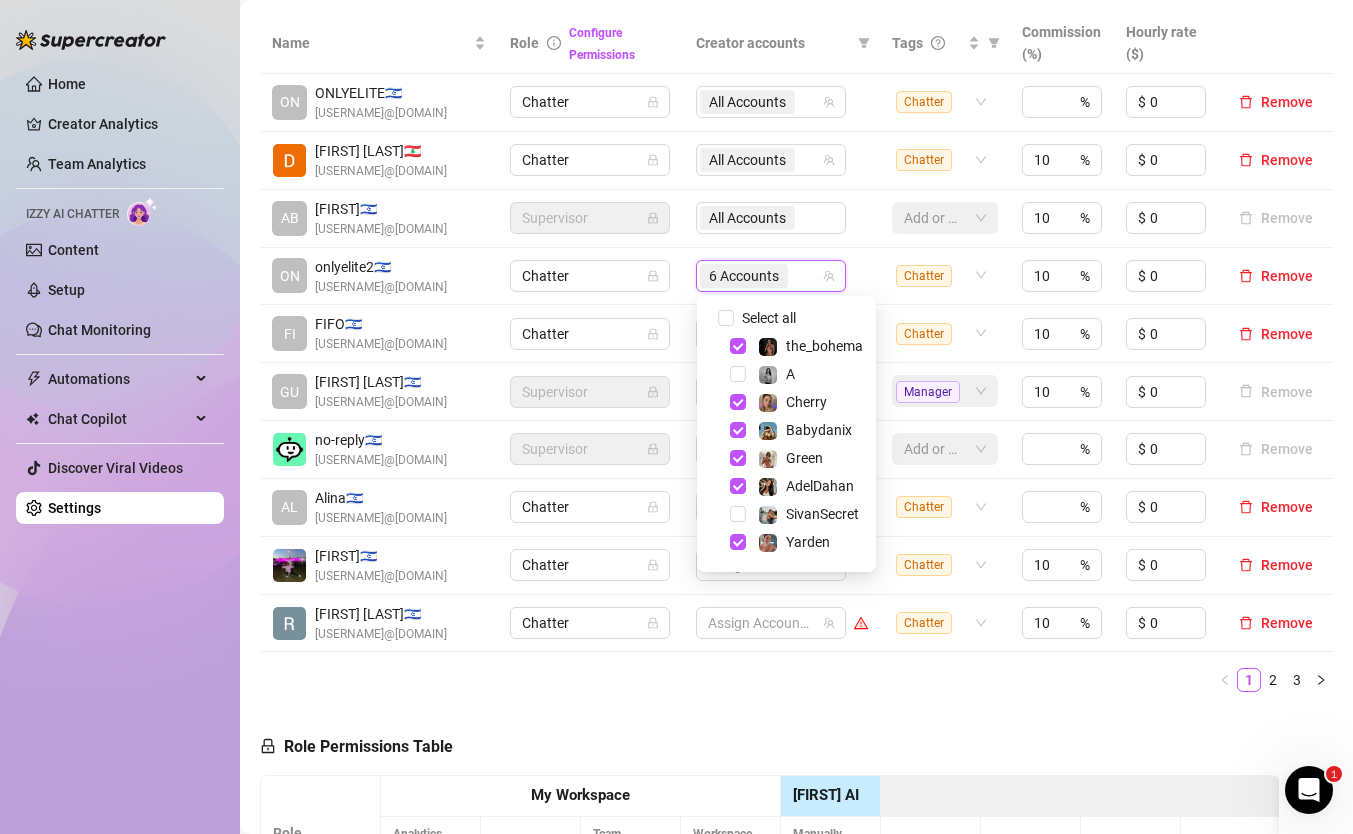 click on "Chatter" at bounding box center [590, 277] 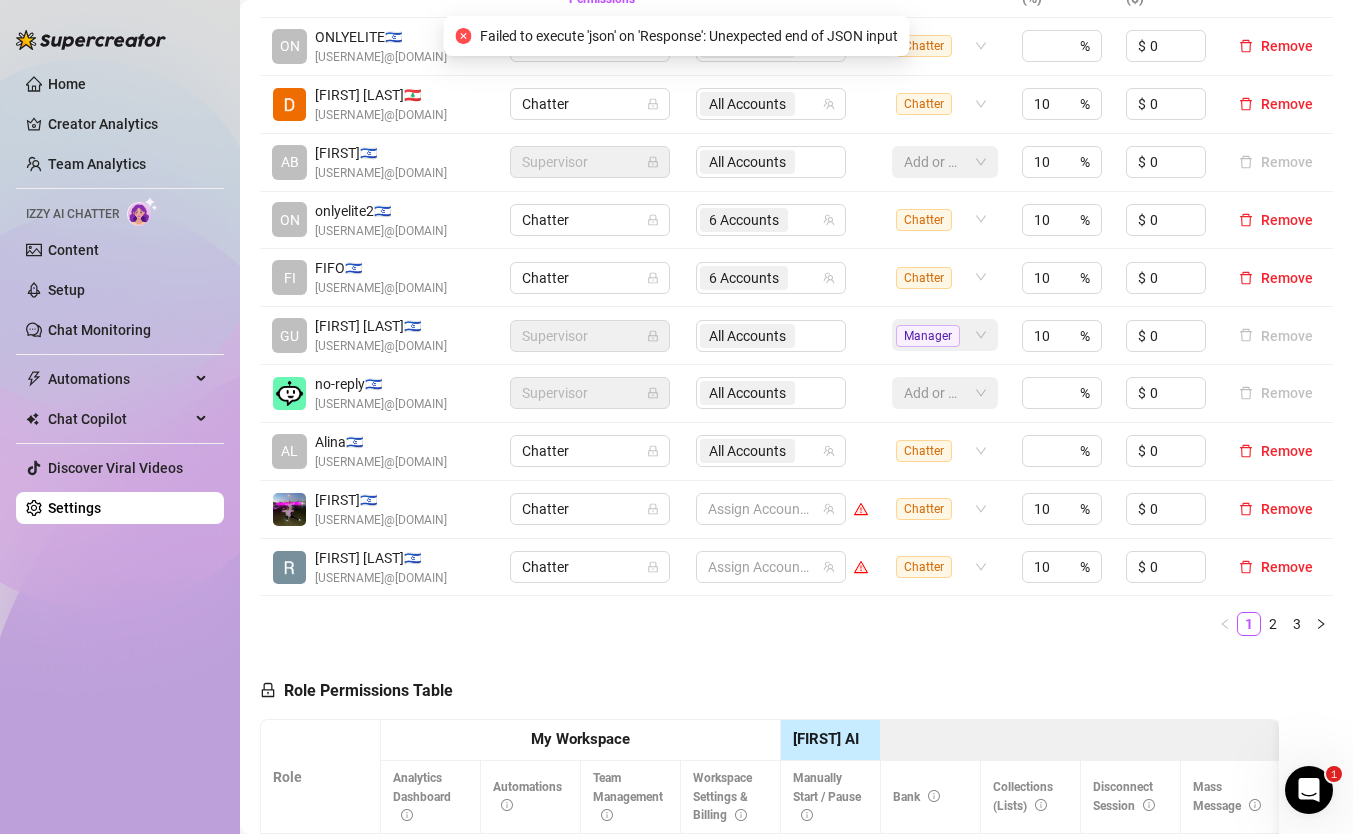 scroll, scrollTop: 493, scrollLeft: 0, axis: vertical 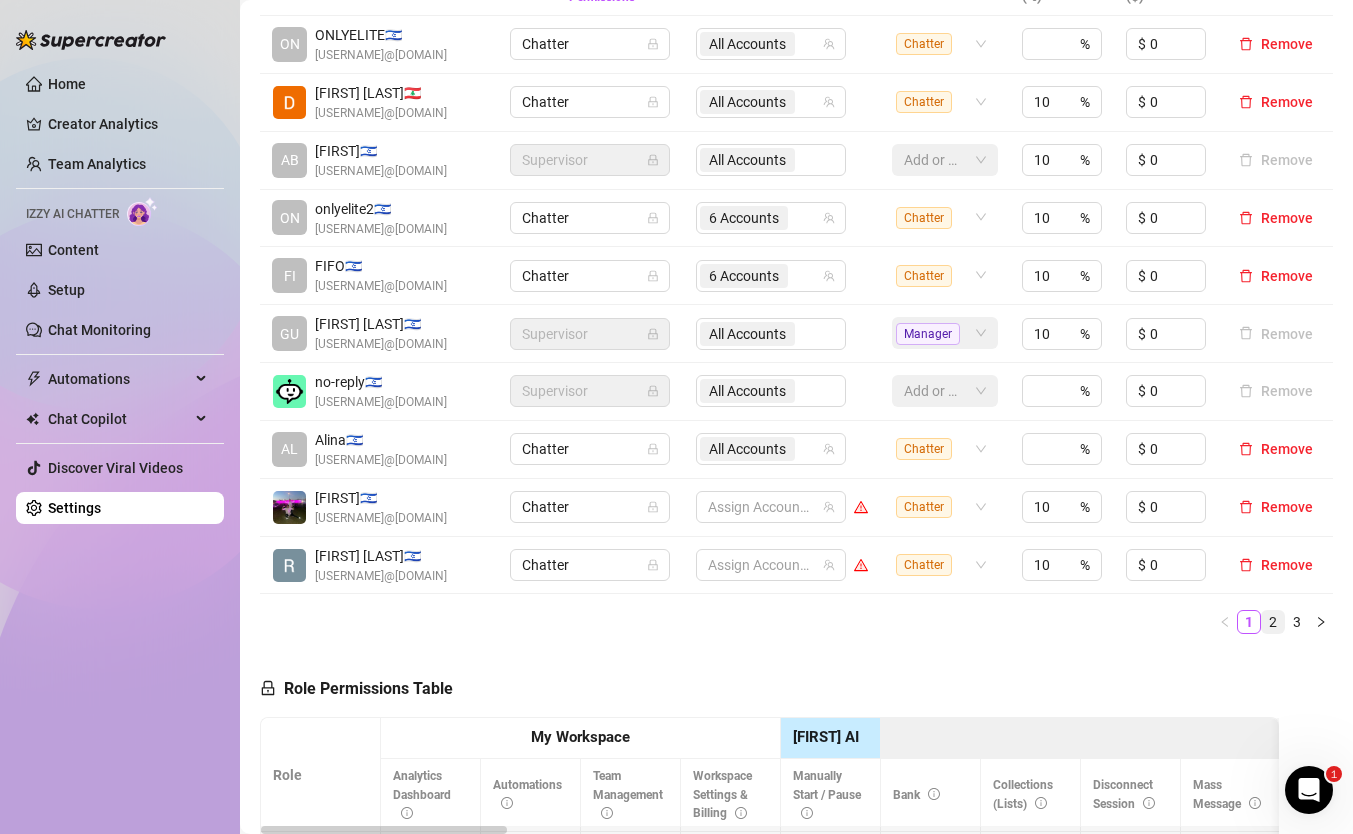 click on "2" at bounding box center (1273, 622) 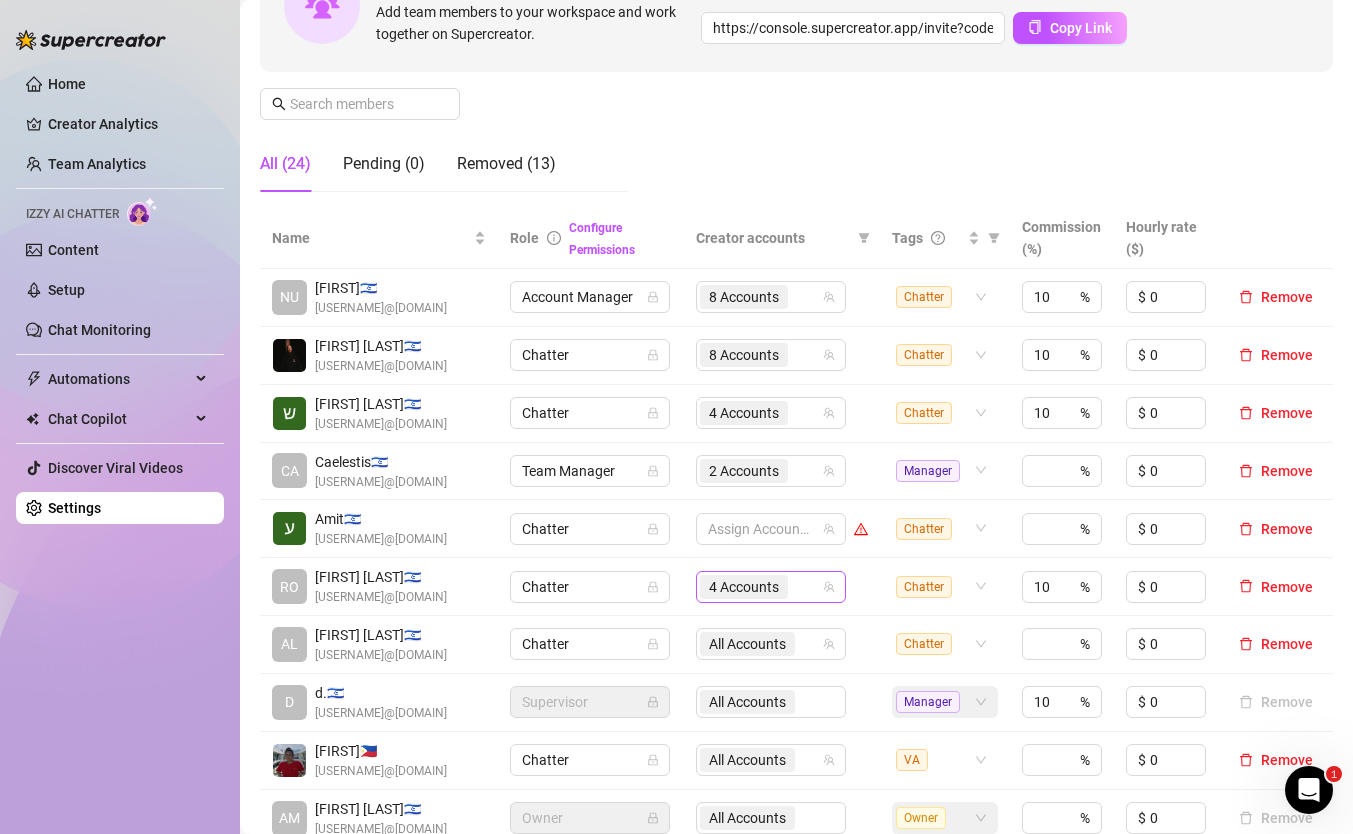 scroll, scrollTop: 237, scrollLeft: 0, axis: vertical 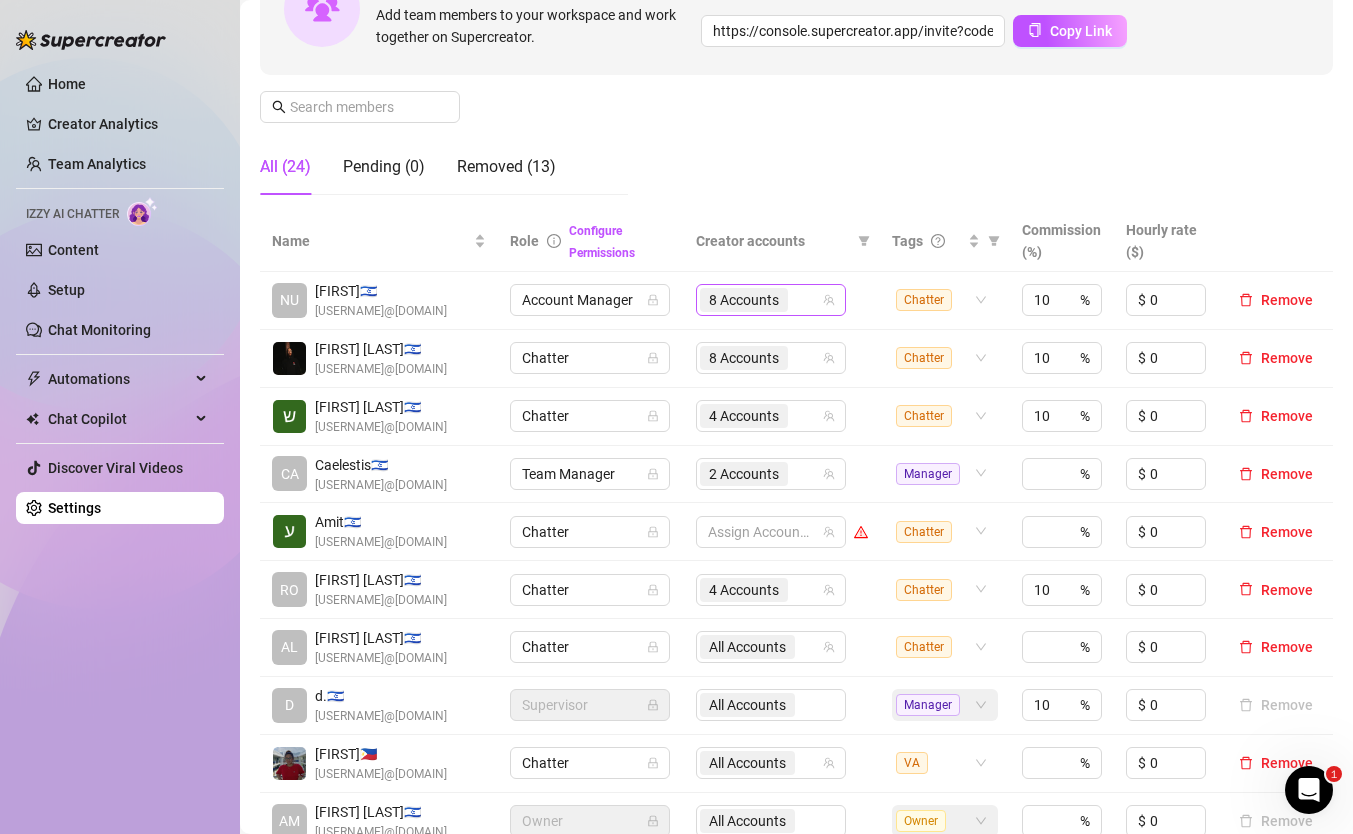 click on "8 Accounts" at bounding box center [744, 300] 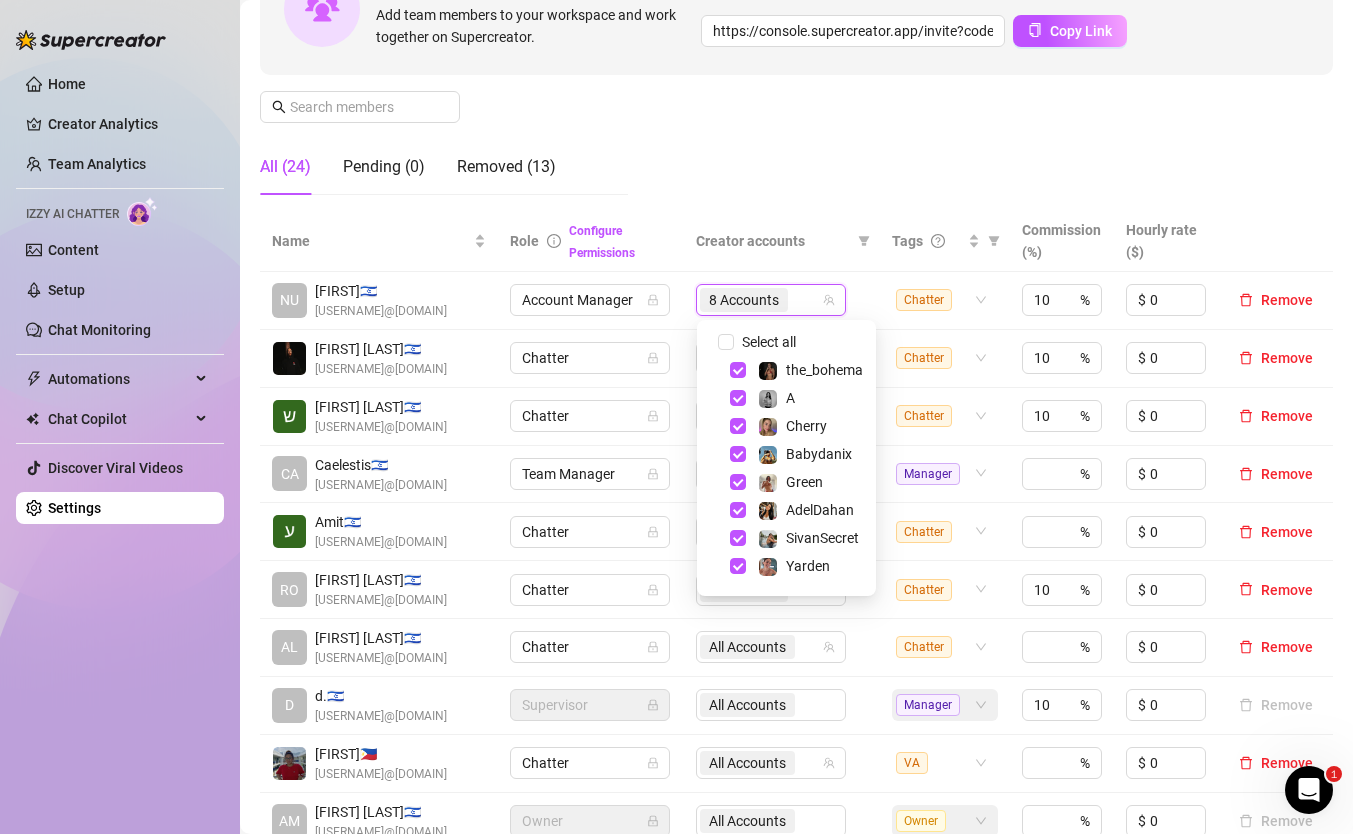 click on "Manage Team Members Manage your team members, their commission and hourly rate, and their permissions. Invite your team! Add team members to your workspace and work together on Supercreator. 1 Copy the link from the bottom 2 Share it with your team 3 Approve their request https://console.supercreator.app/invite?code=BO0Y8eoWDncUNWqJLeyLV7trNxq1&workspace=OnlyElite. Copy Link All (24) Pending (0) Removed (13)" at bounding box center (796, 44) 